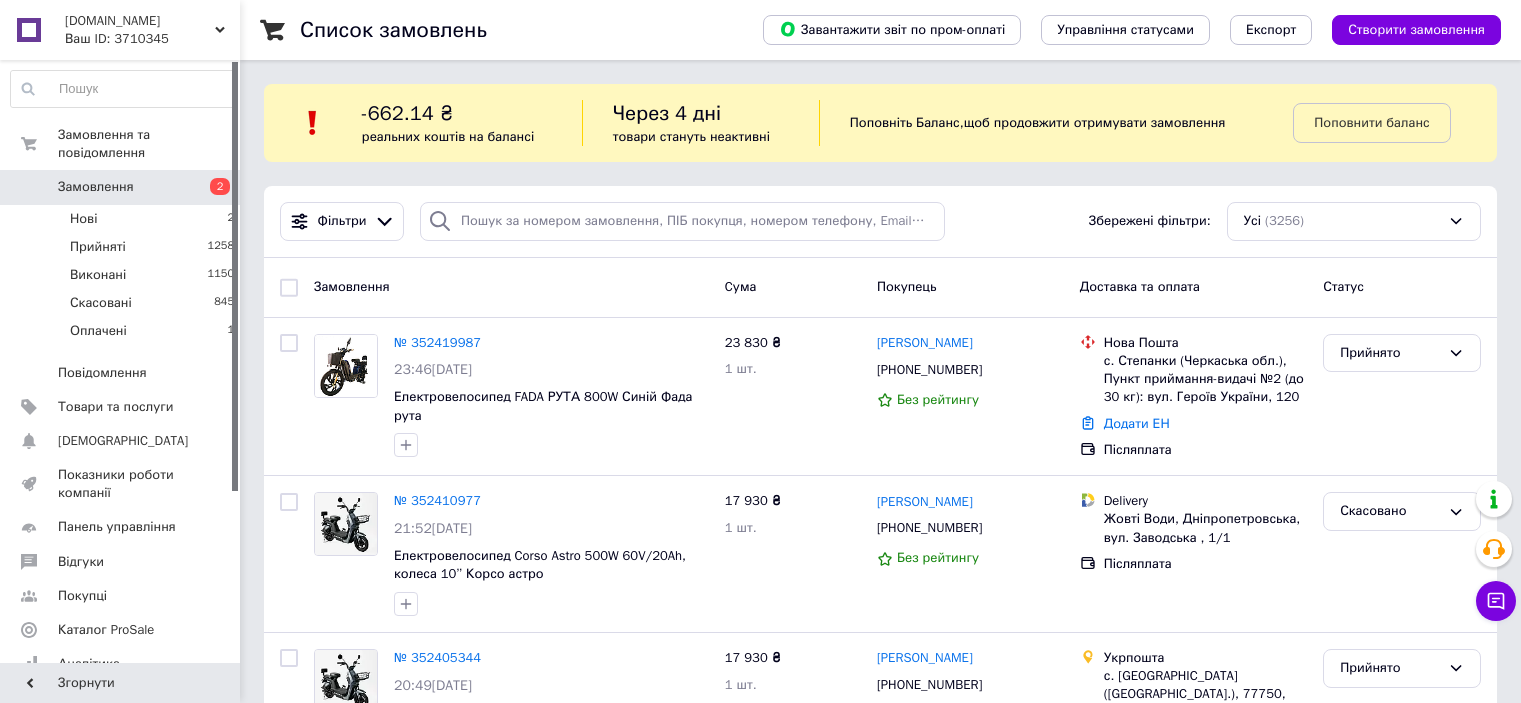 scroll, scrollTop: 0, scrollLeft: 0, axis: both 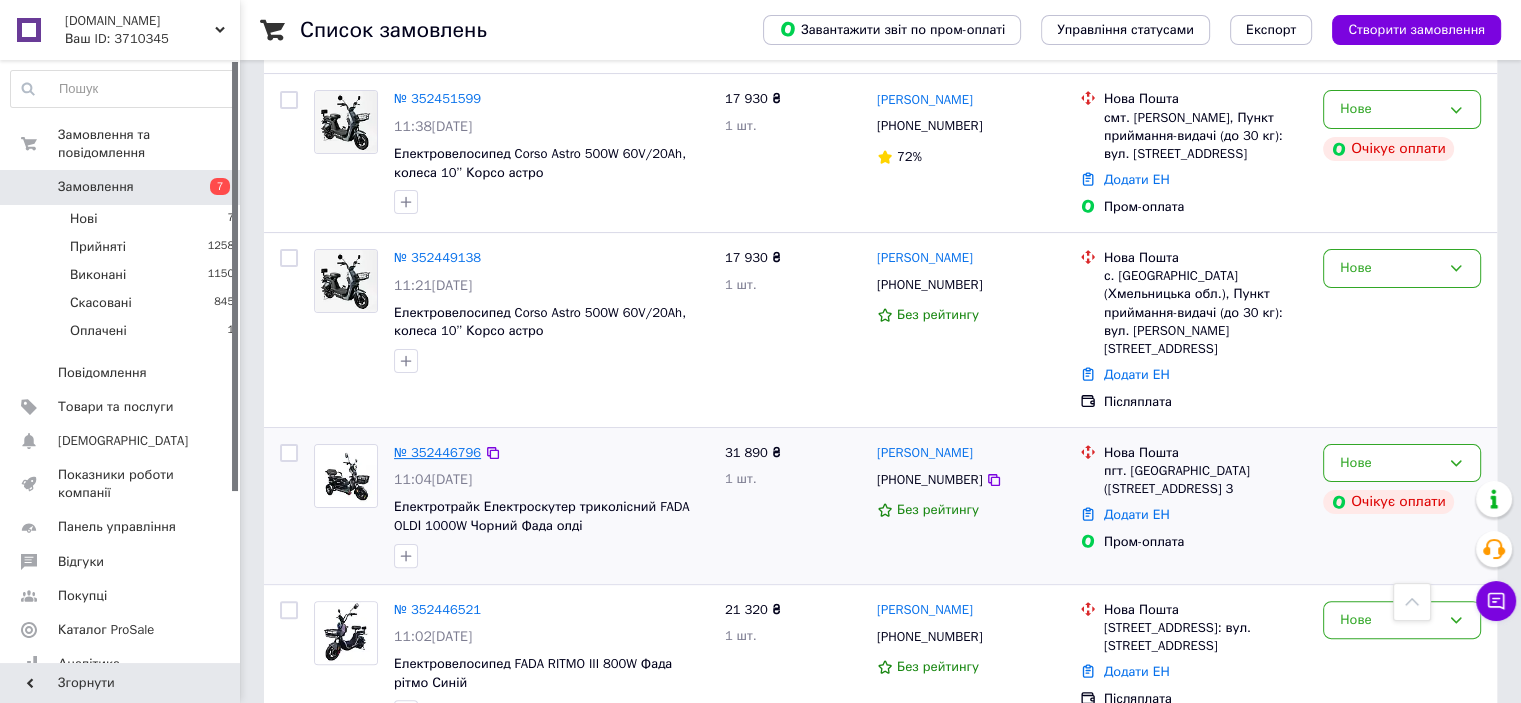 click on "№ 352446796" at bounding box center (437, 452) 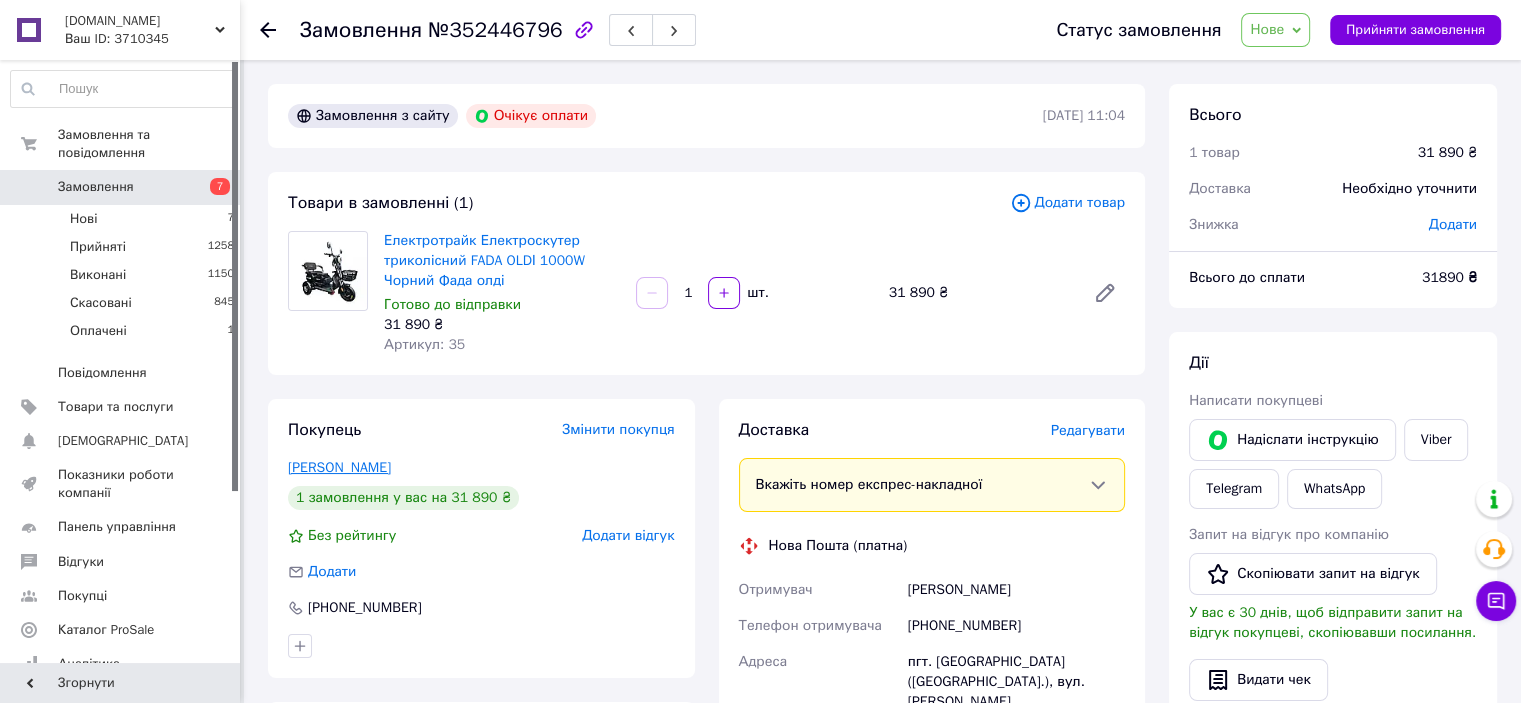 click on "Пасхина Дария" at bounding box center [339, 467] 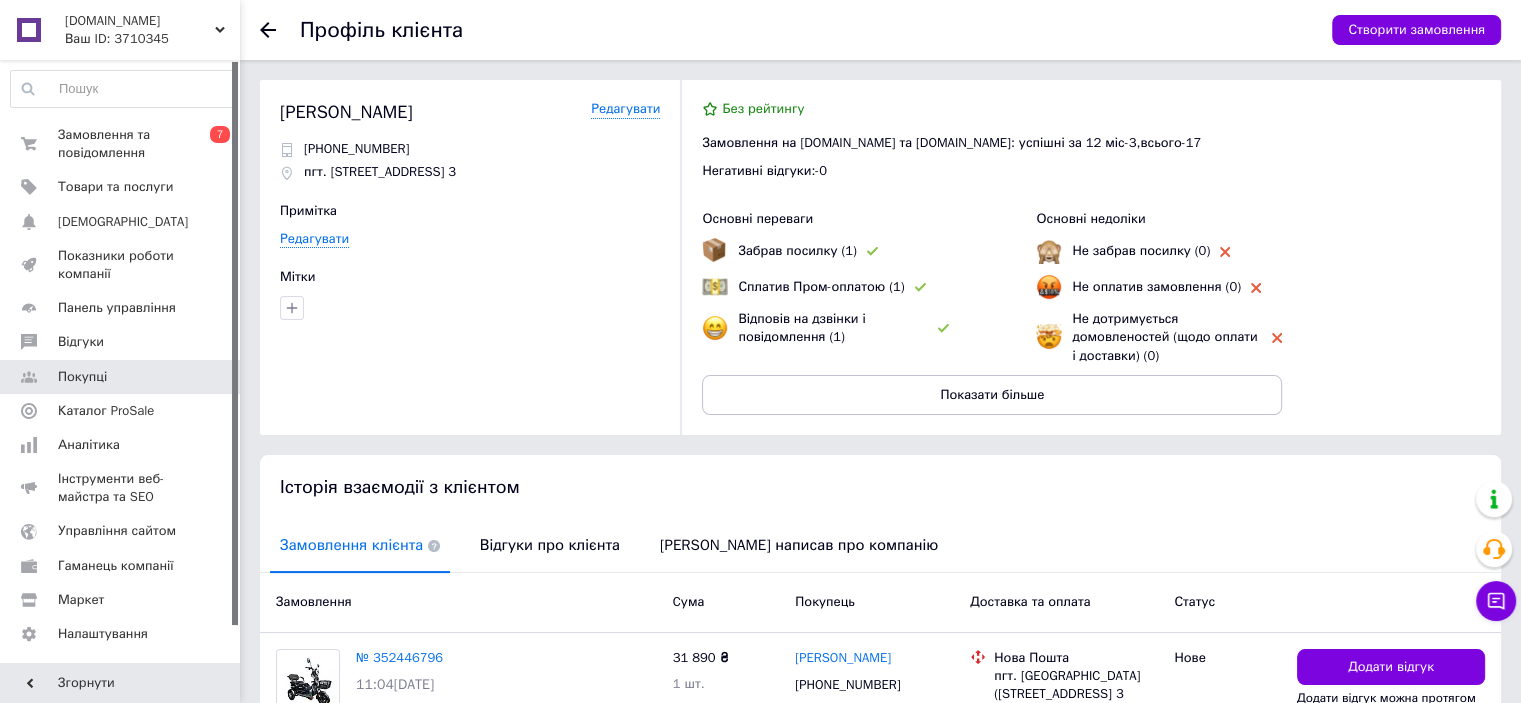 click 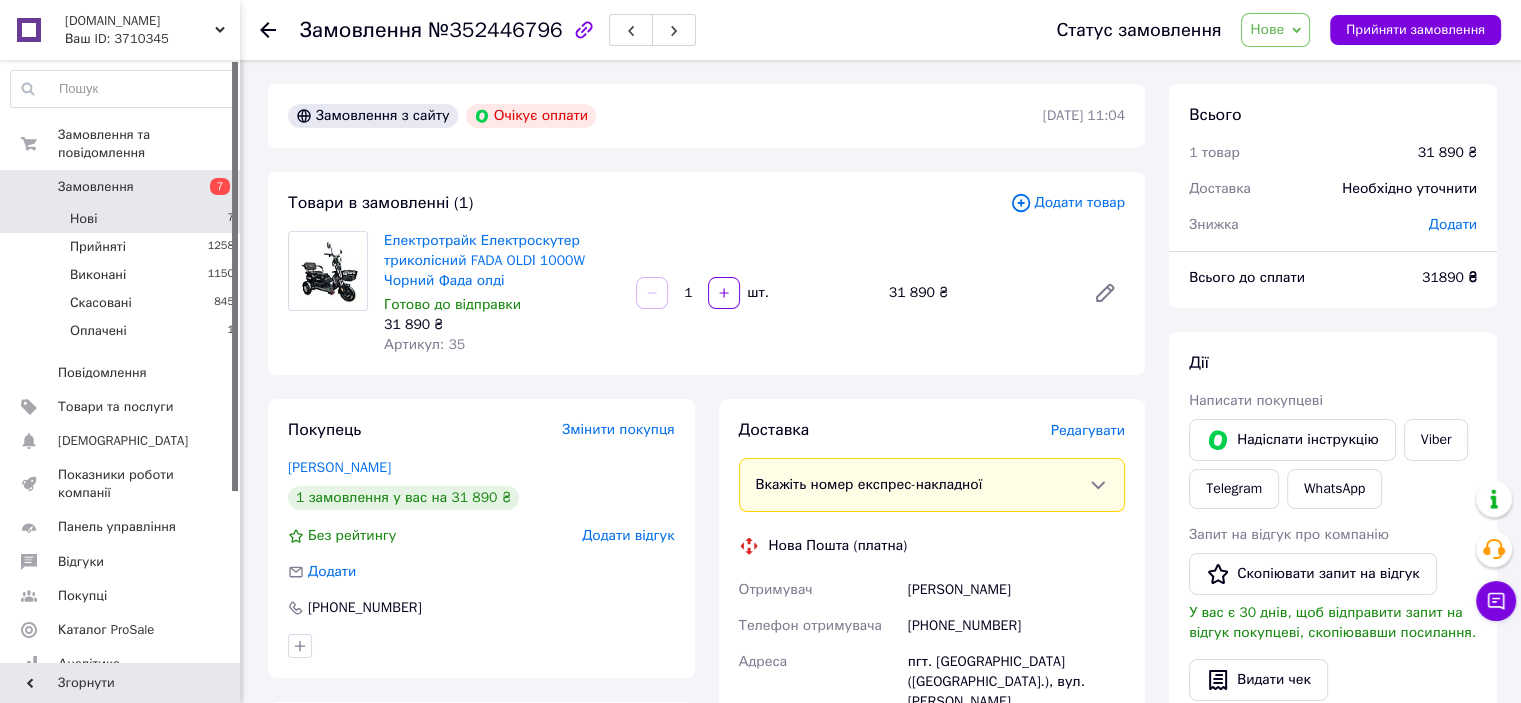 click on "Нові 7" at bounding box center (123, 219) 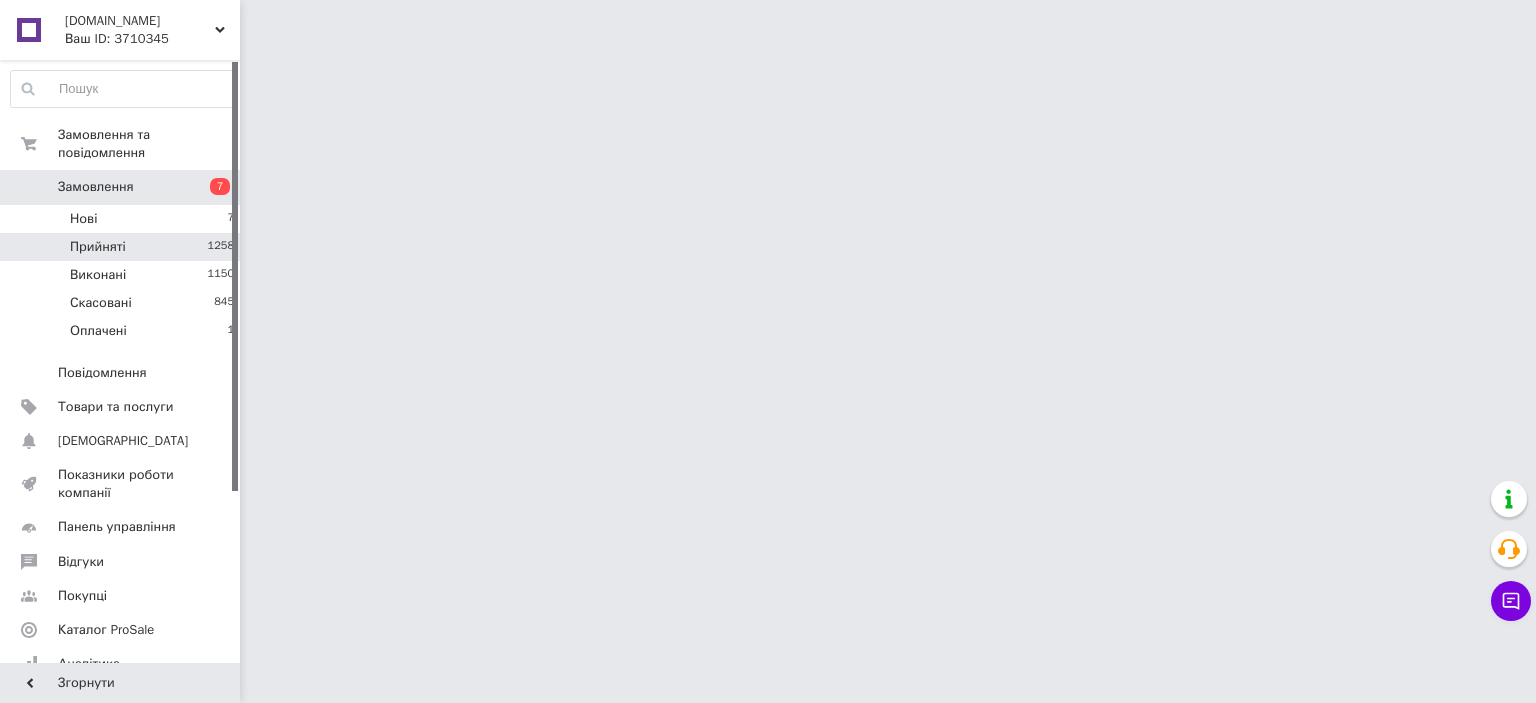 click on "Прийняті" at bounding box center [98, 247] 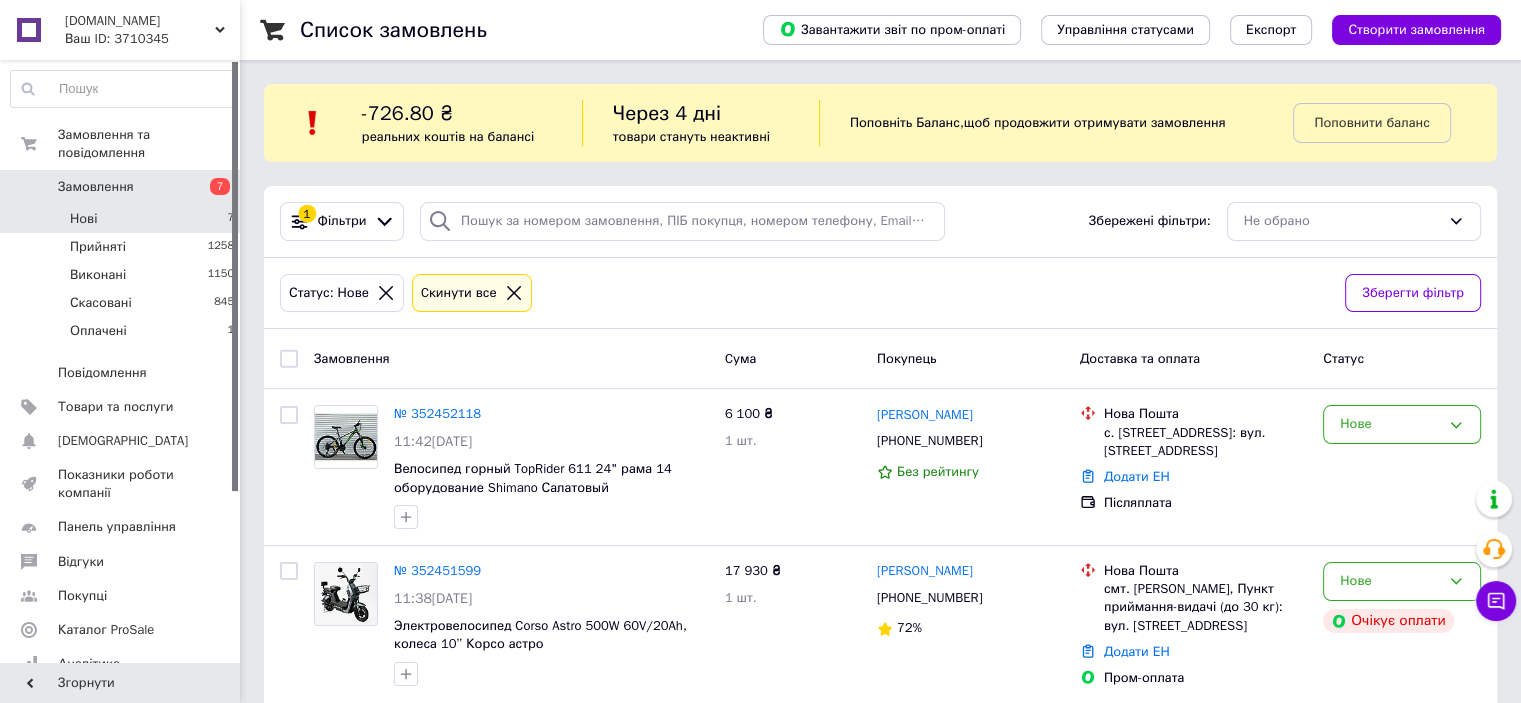 click 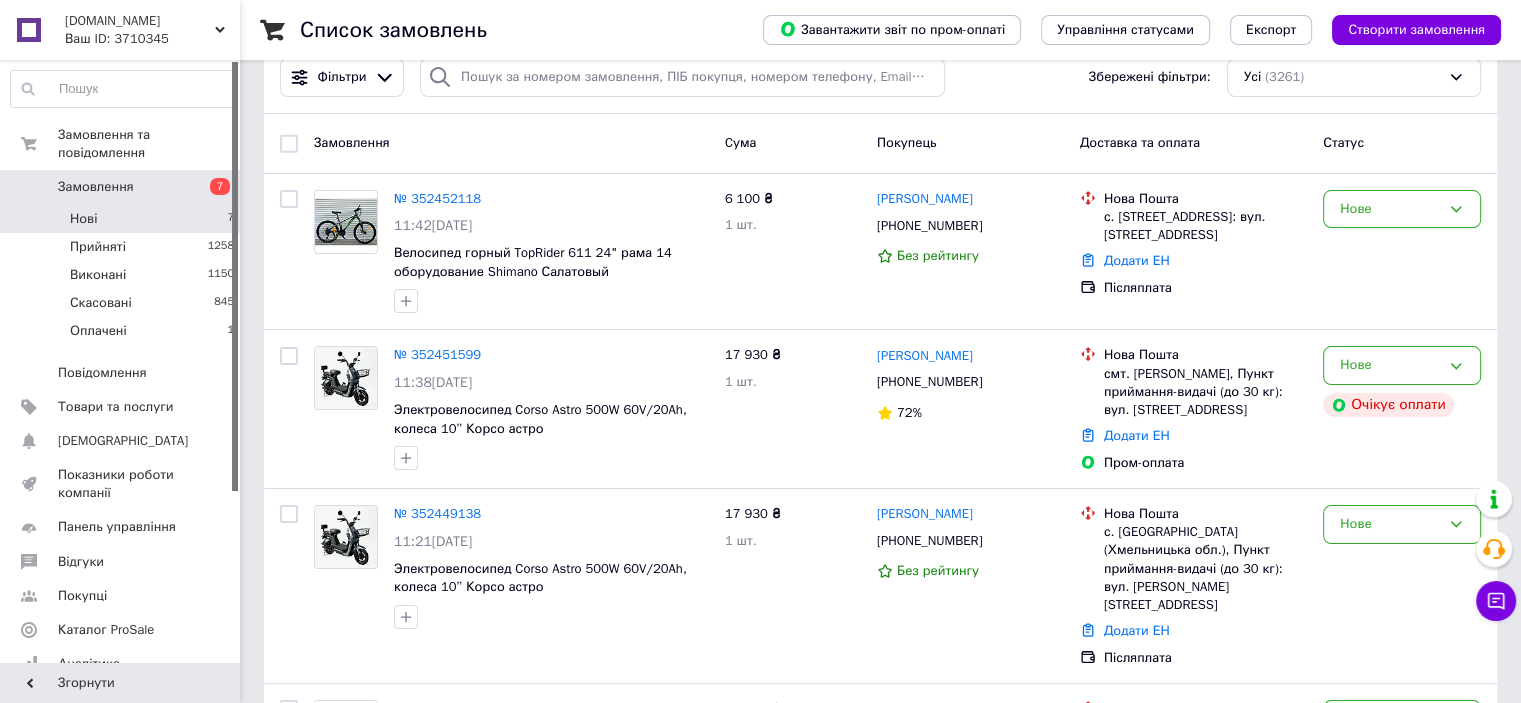scroll, scrollTop: 100, scrollLeft: 0, axis: vertical 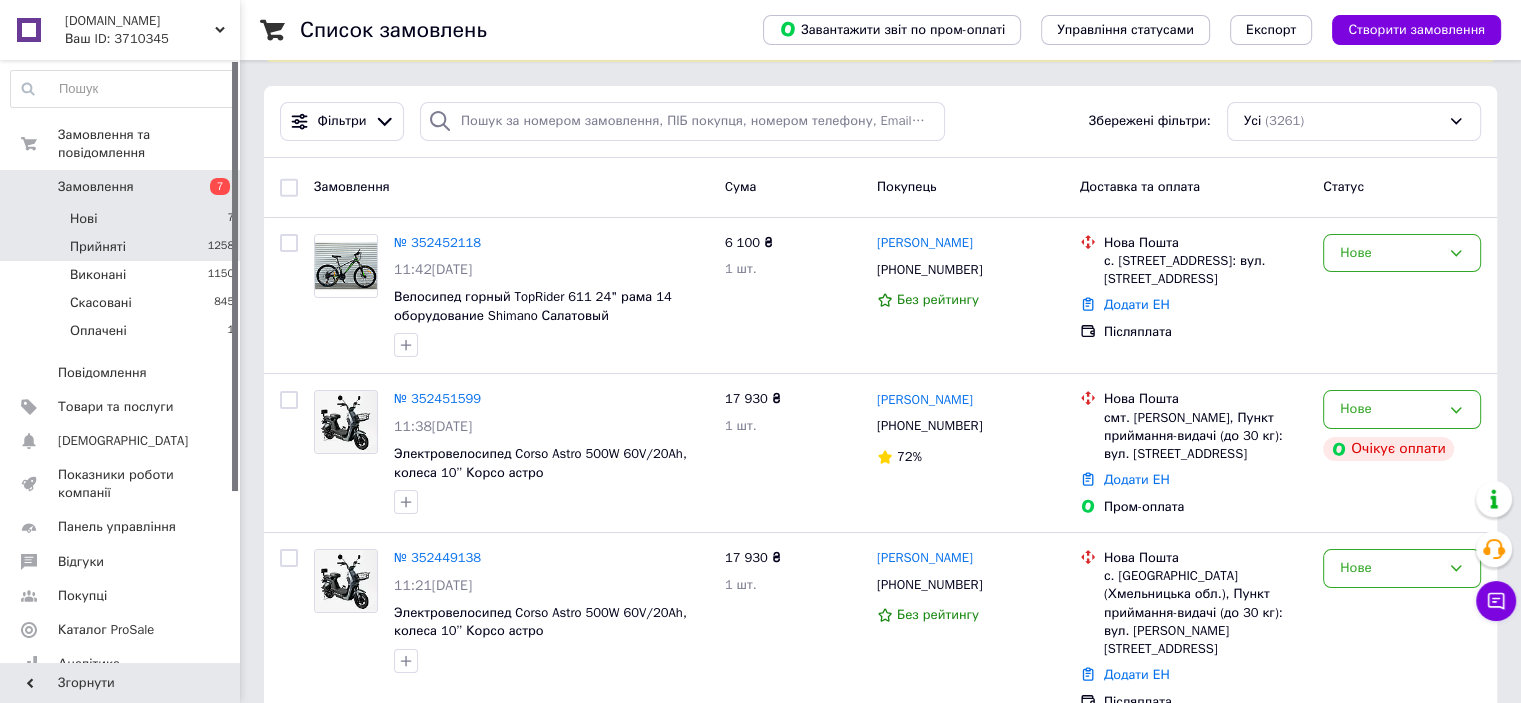 click on "Прийняті 1258" at bounding box center [123, 247] 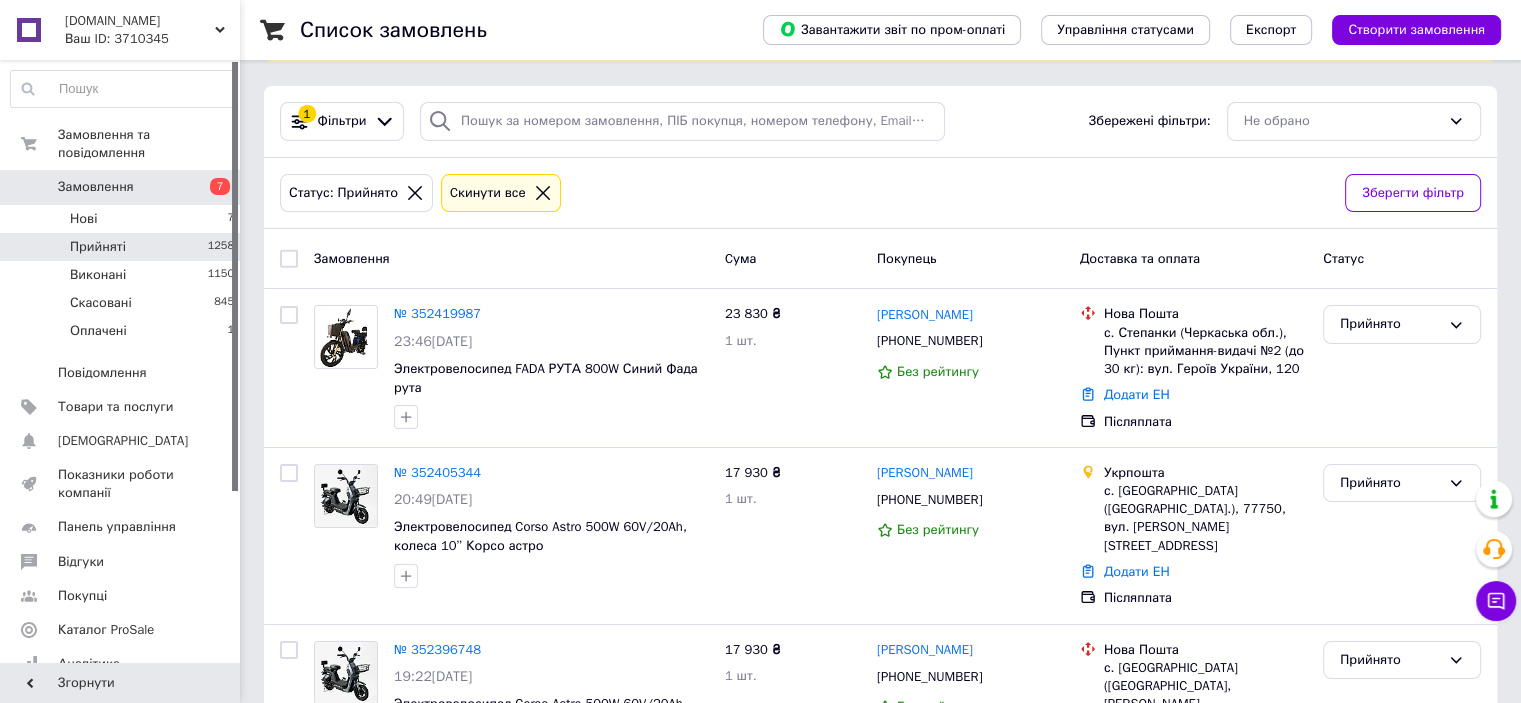 scroll, scrollTop: 0, scrollLeft: 0, axis: both 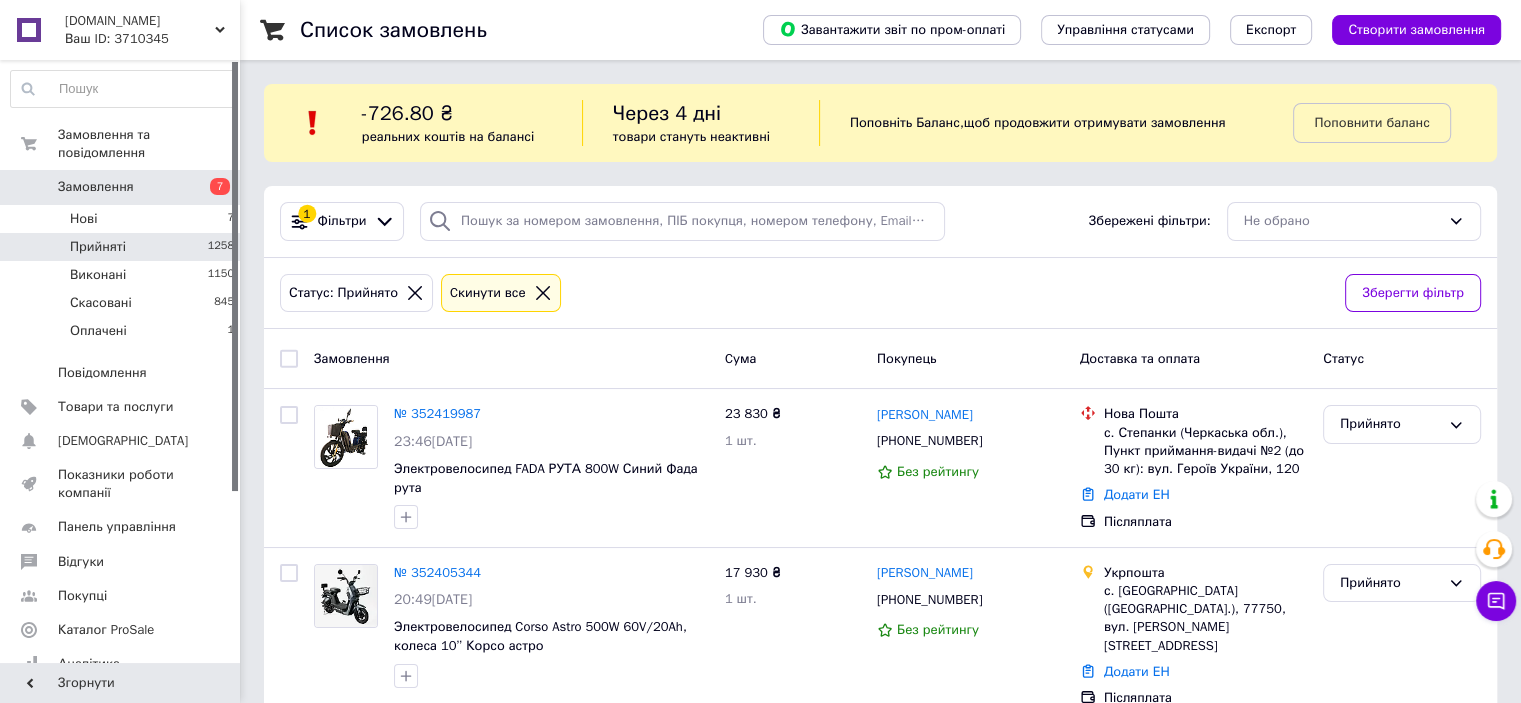 click 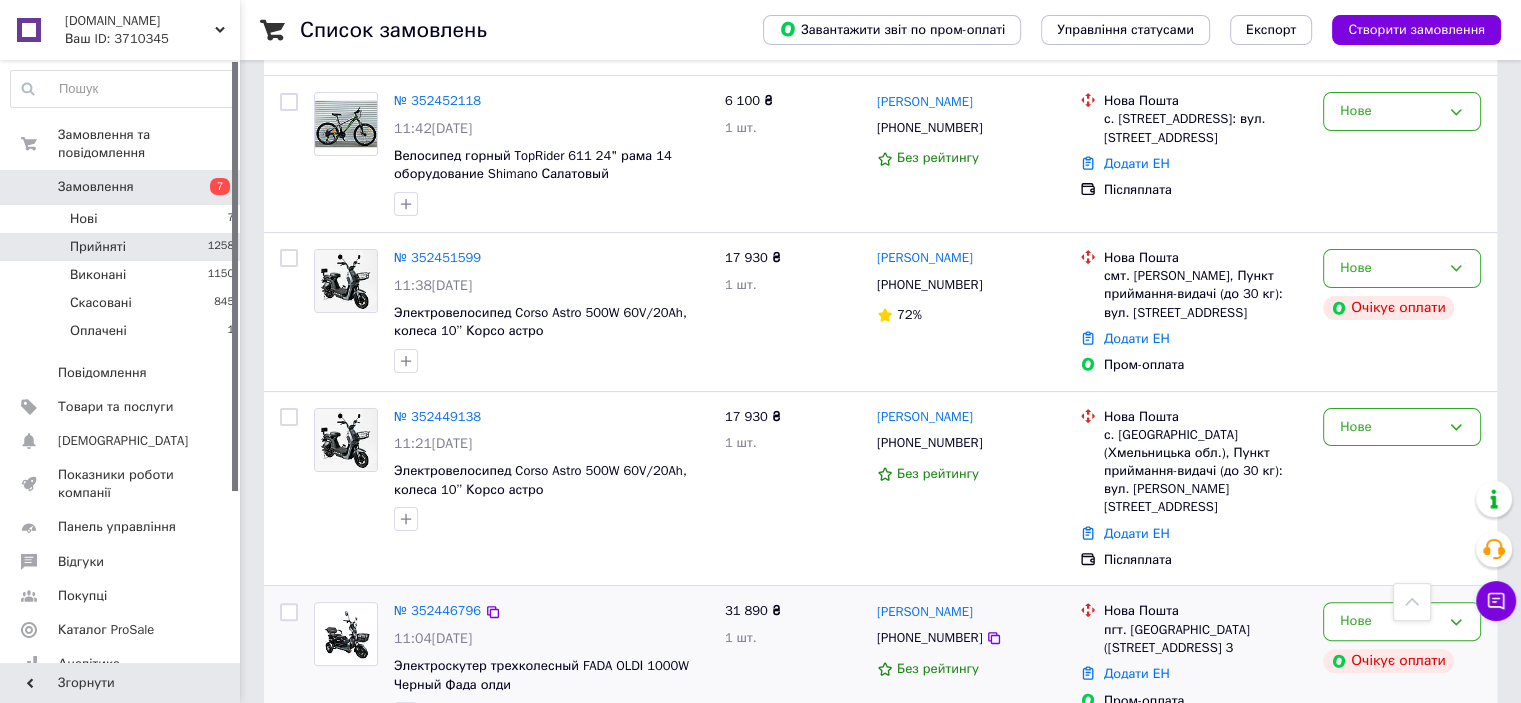 scroll, scrollTop: 0, scrollLeft: 0, axis: both 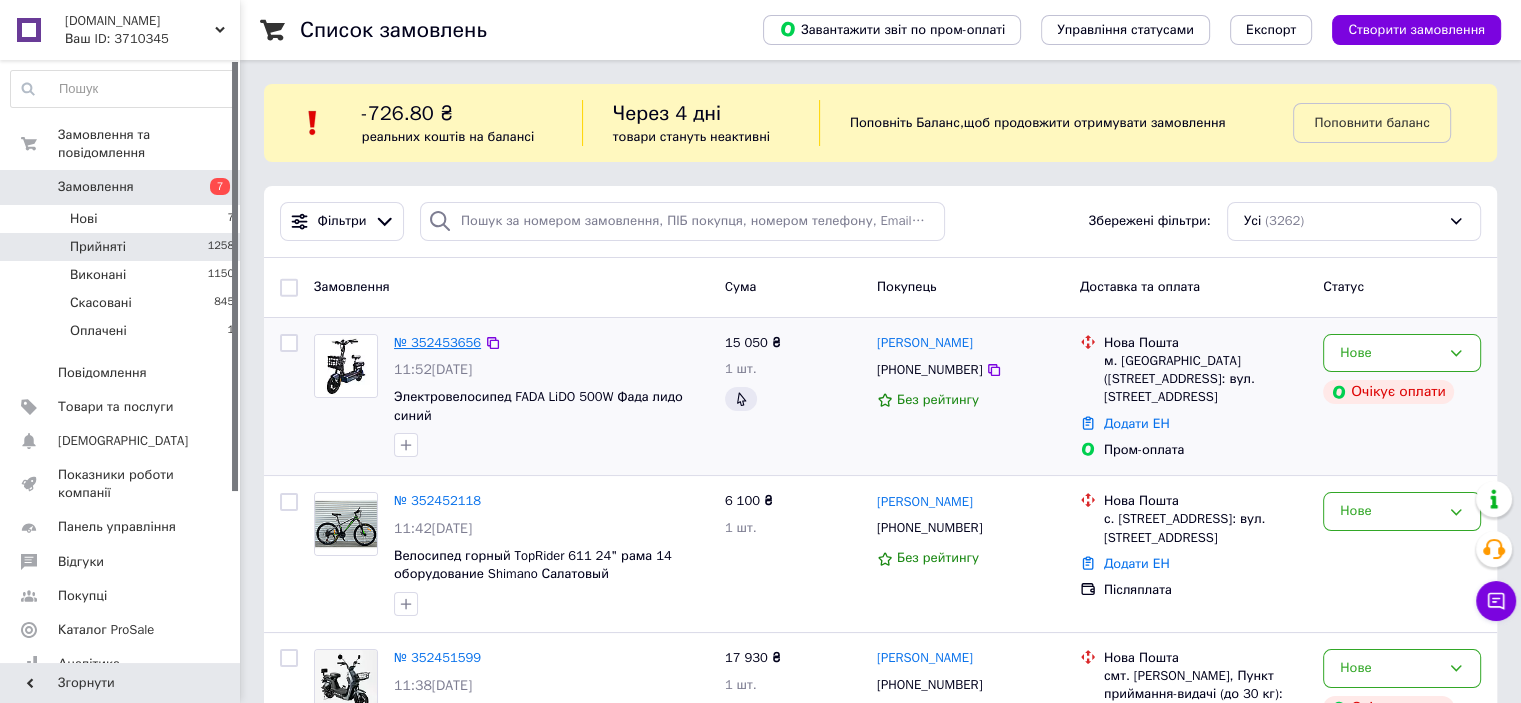 click on "№ 352453656" at bounding box center [437, 342] 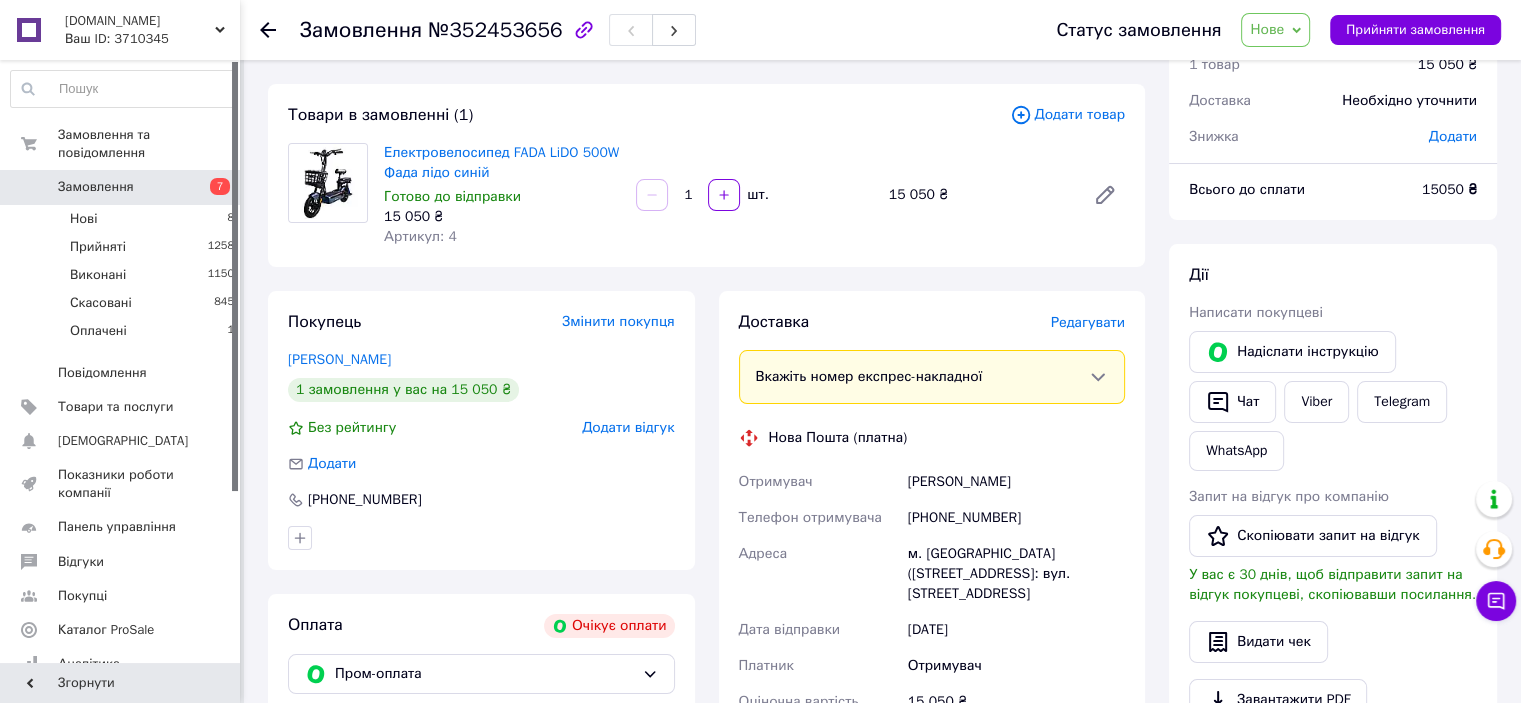scroll, scrollTop: 0, scrollLeft: 0, axis: both 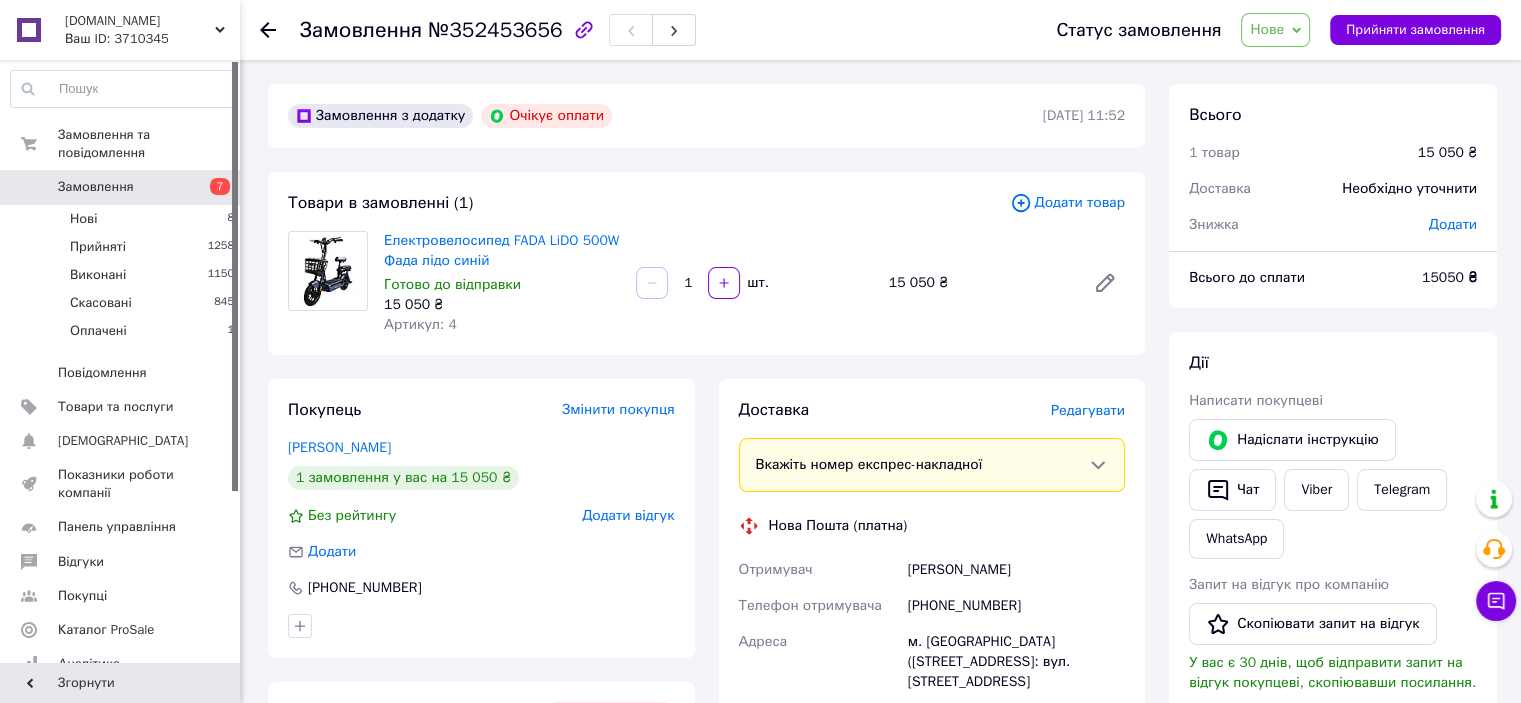 click 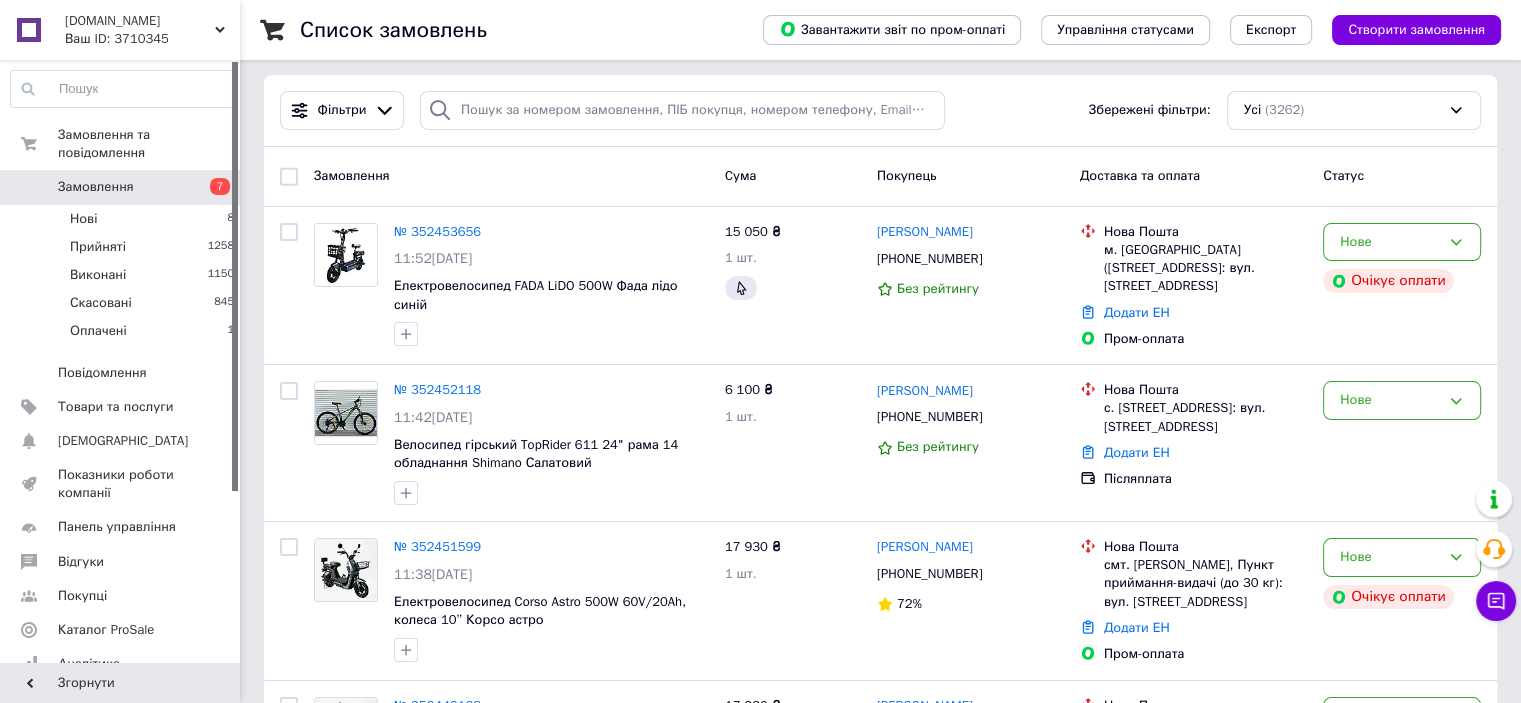 scroll, scrollTop: 100, scrollLeft: 0, axis: vertical 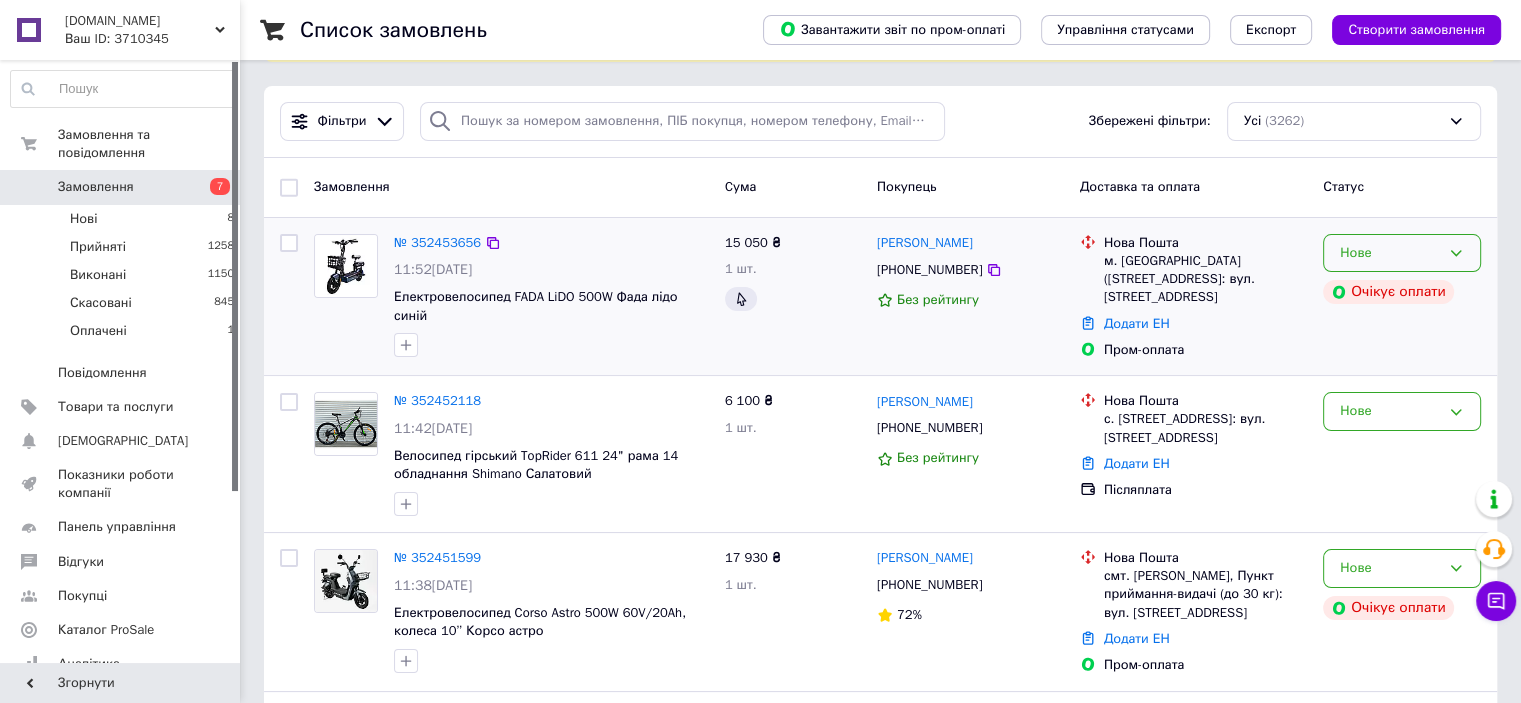 click on "Нове" at bounding box center [1390, 253] 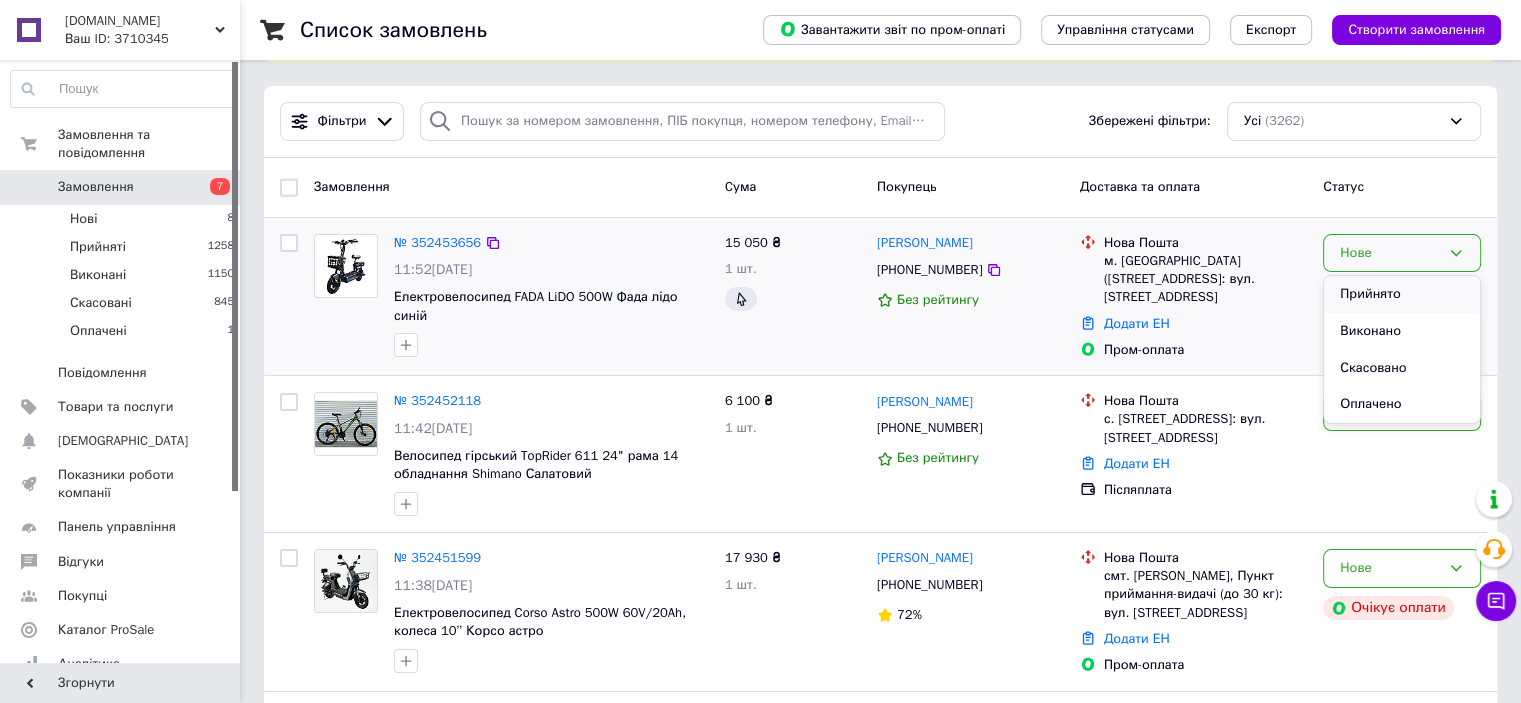 click on "Прийнято" at bounding box center [1402, 294] 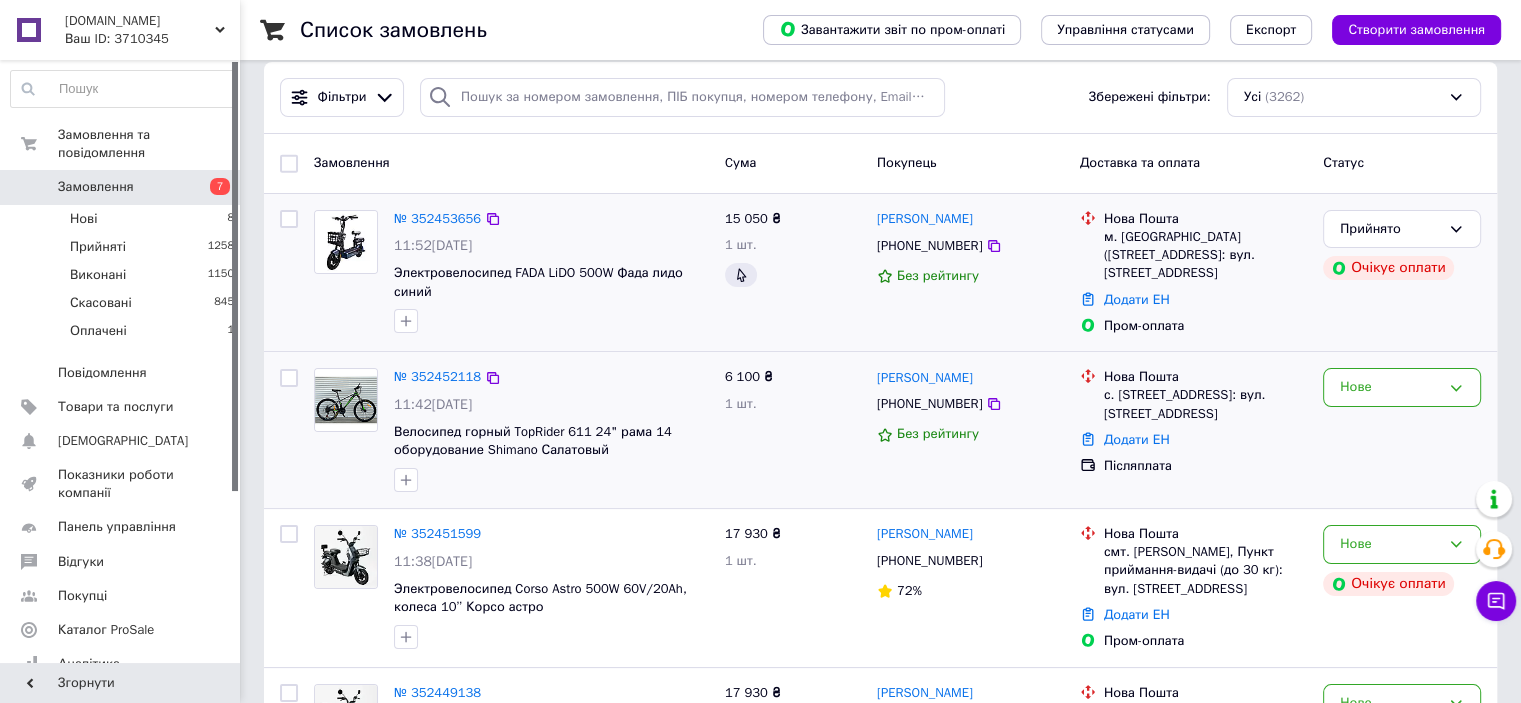 scroll, scrollTop: 0, scrollLeft: 0, axis: both 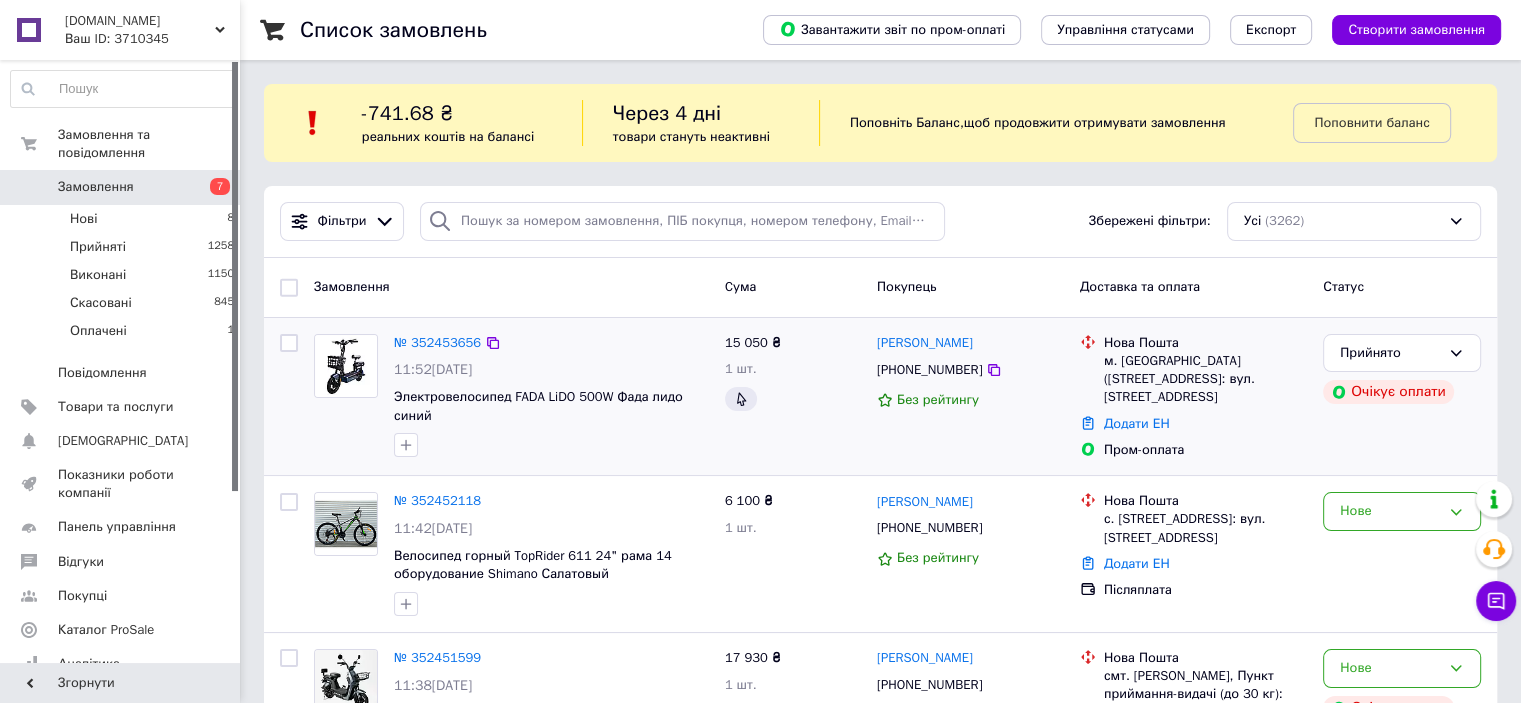 drag, startPoint x: 117, startPoint y: 194, endPoint x: 89, endPoint y: 7, distance: 189.08464 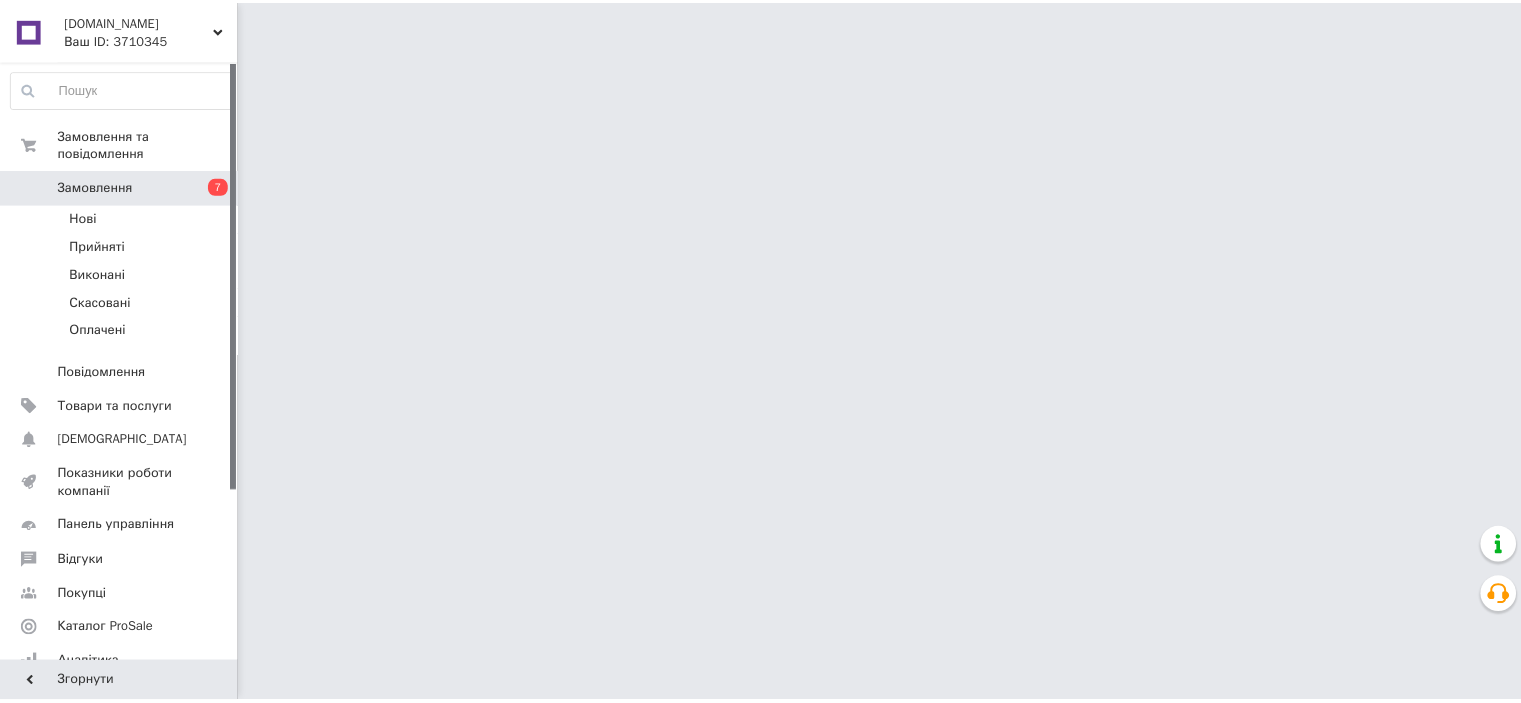 scroll, scrollTop: 0, scrollLeft: 0, axis: both 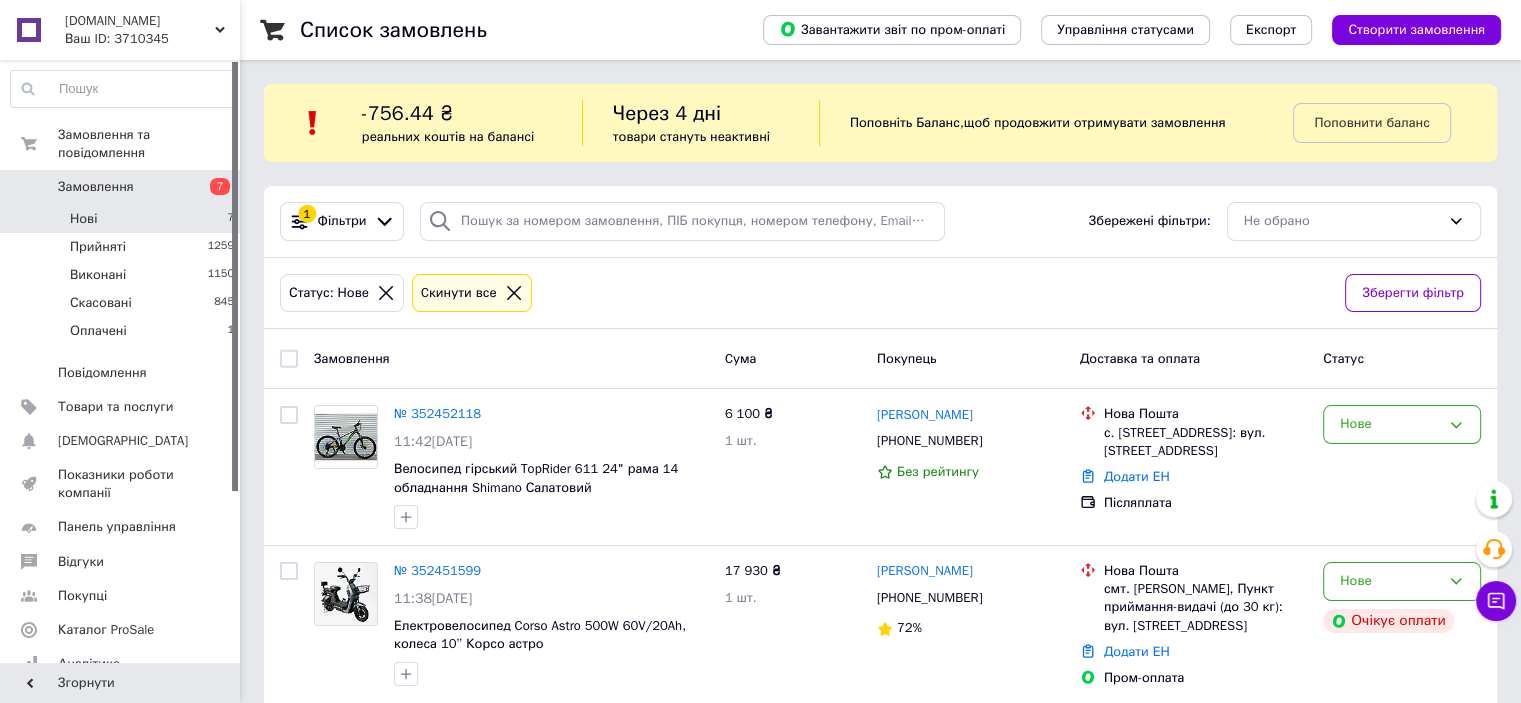 click at bounding box center (514, 293) 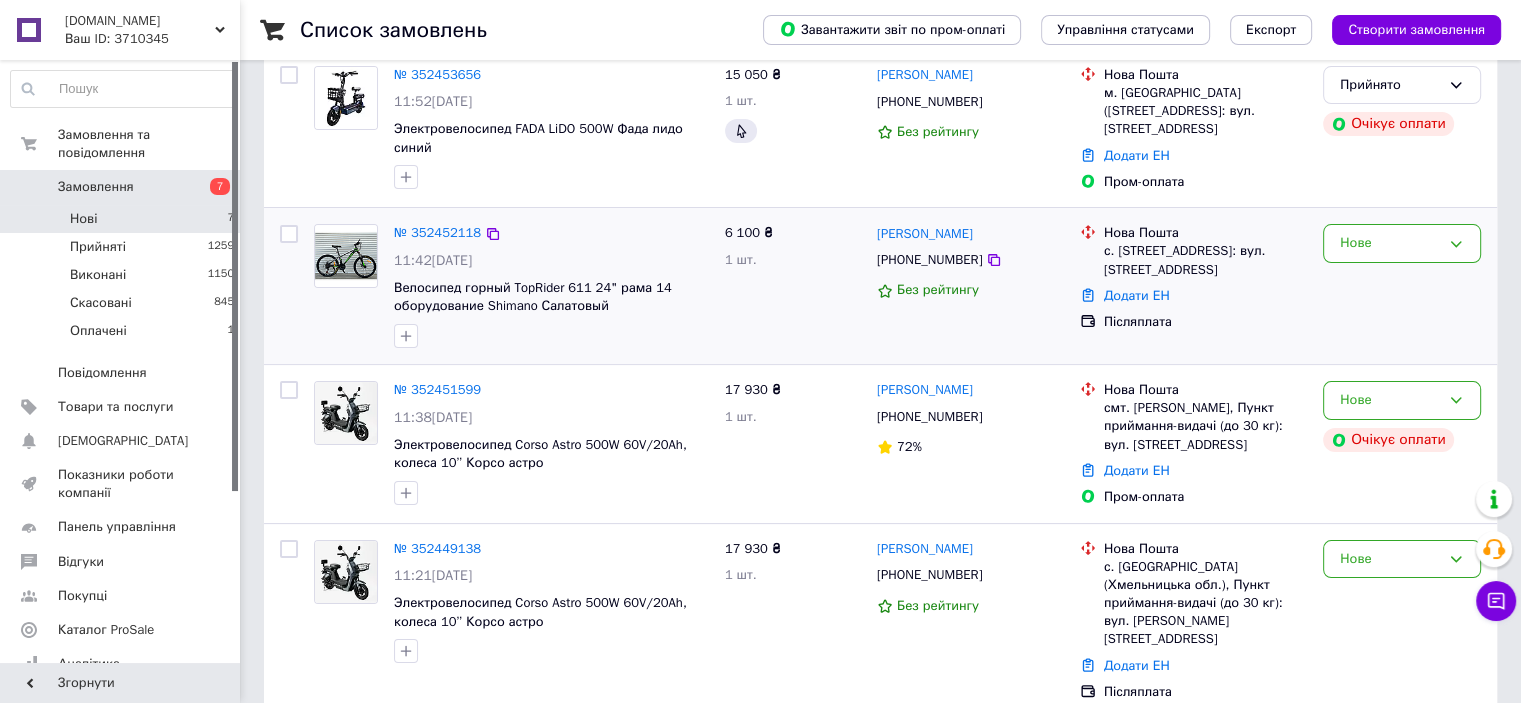 scroll, scrollTop: 300, scrollLeft: 0, axis: vertical 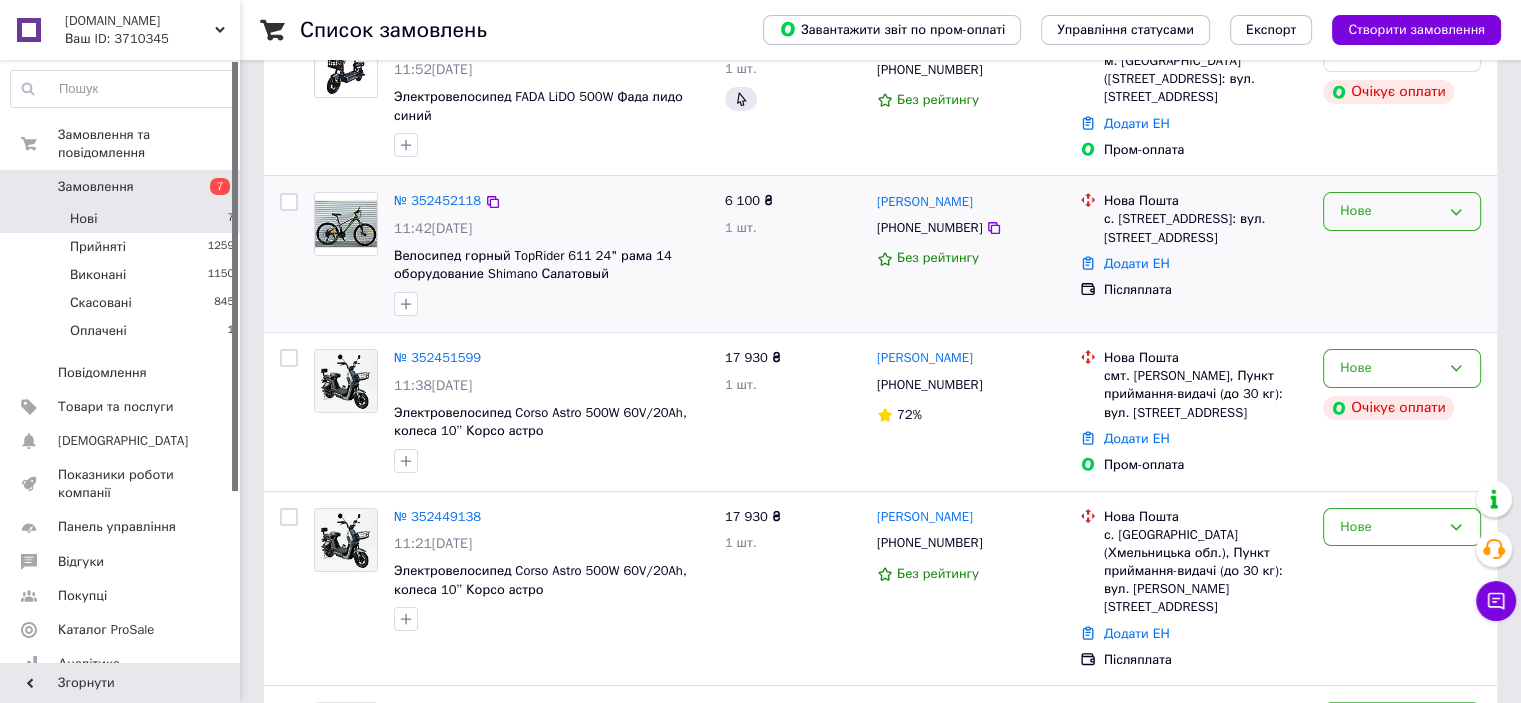 click on "Нове" at bounding box center [1390, 211] 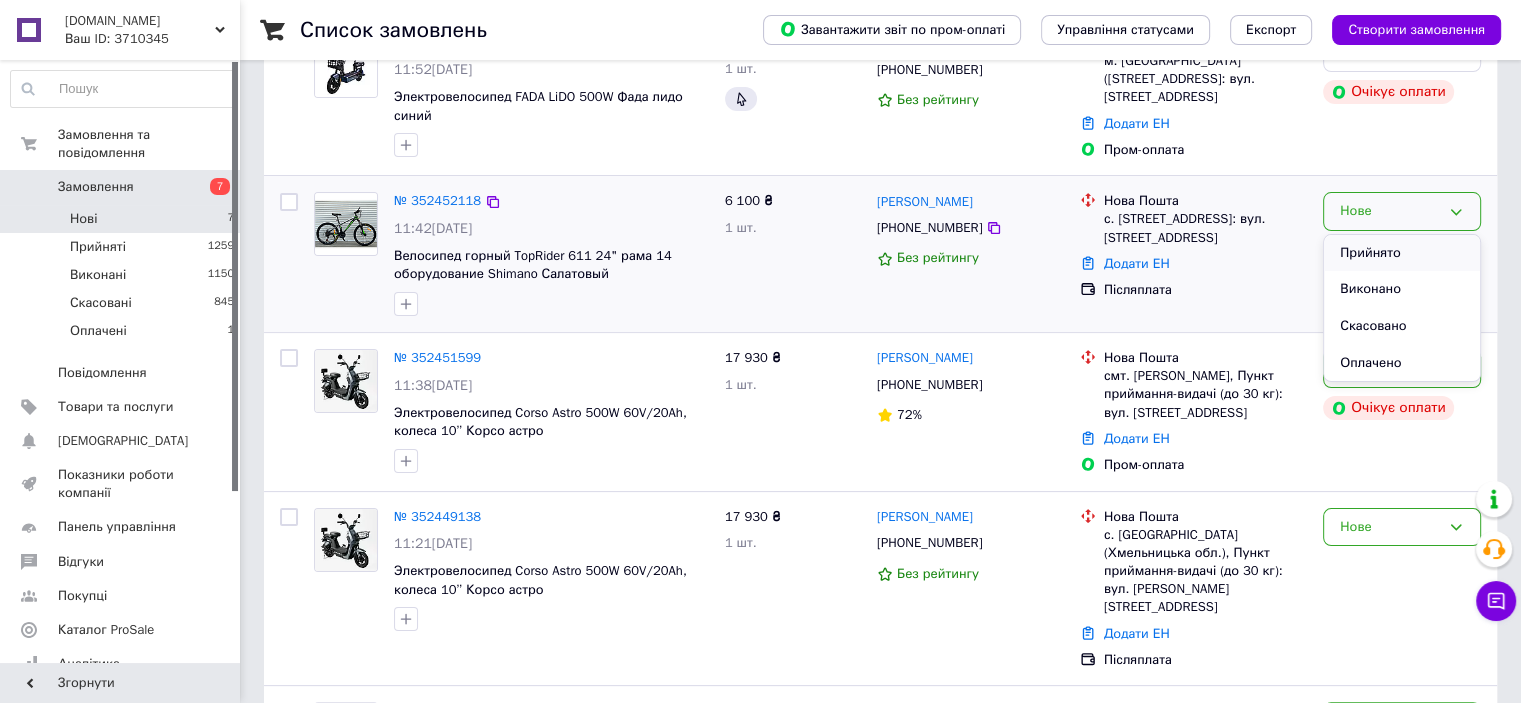 click on "Прийнято" at bounding box center (1402, 253) 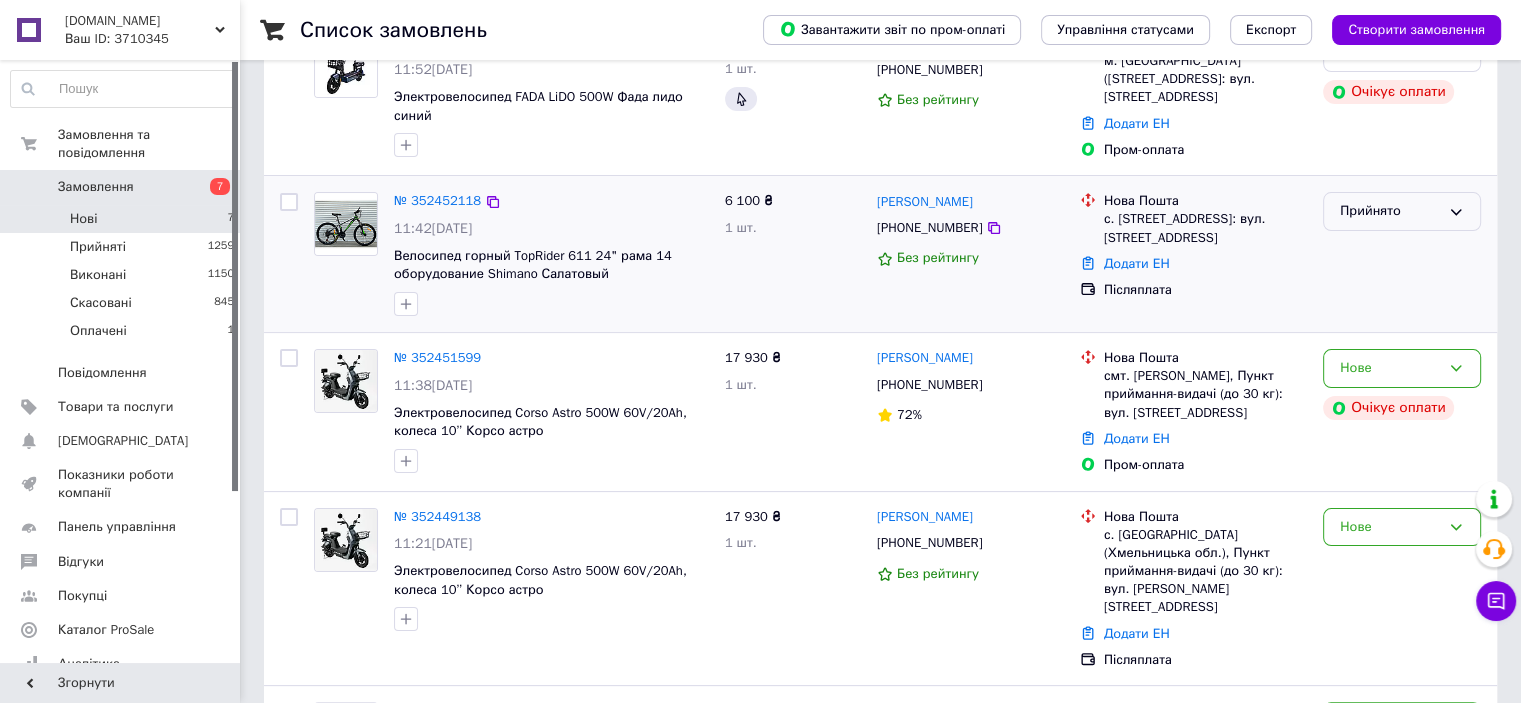 click on "Прийнято" at bounding box center (1390, 211) 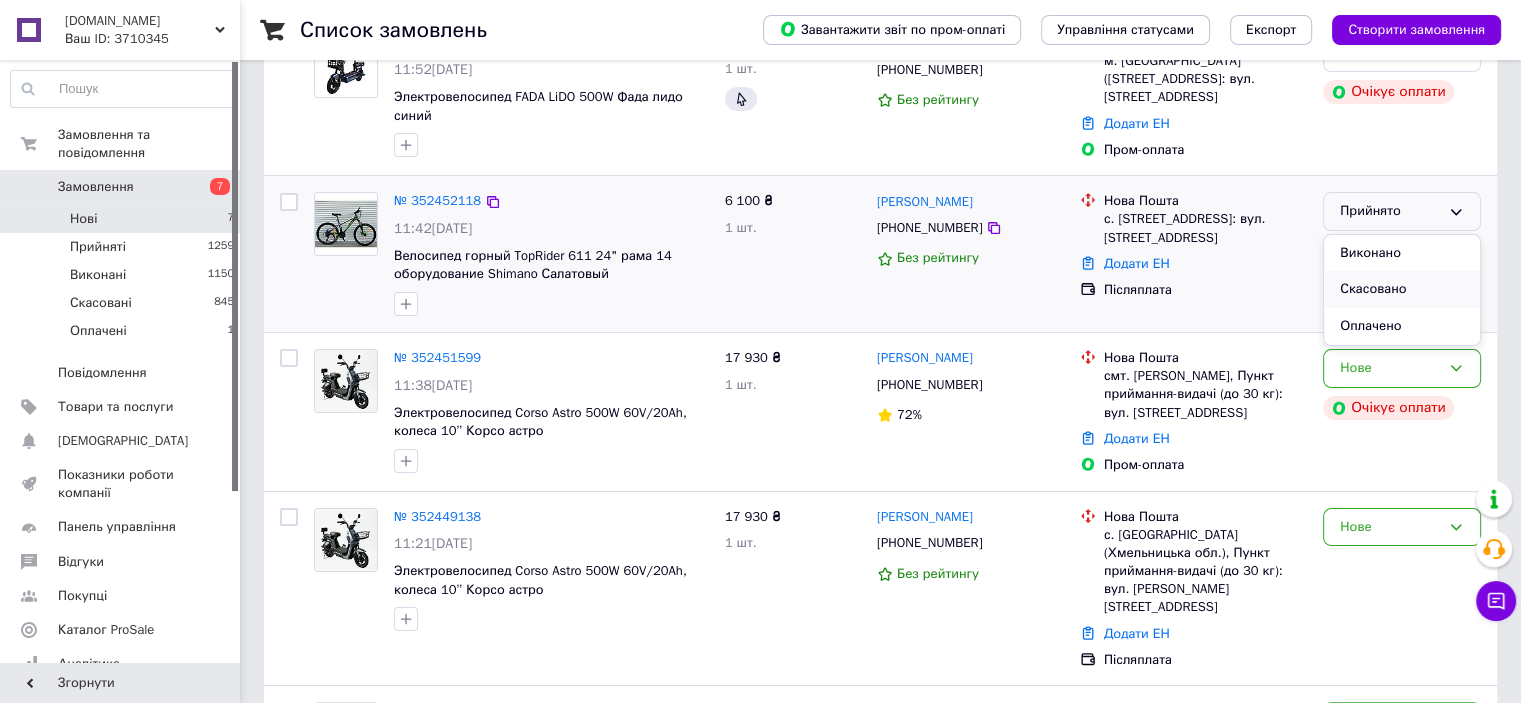 click on "Скасовано" at bounding box center (1402, 289) 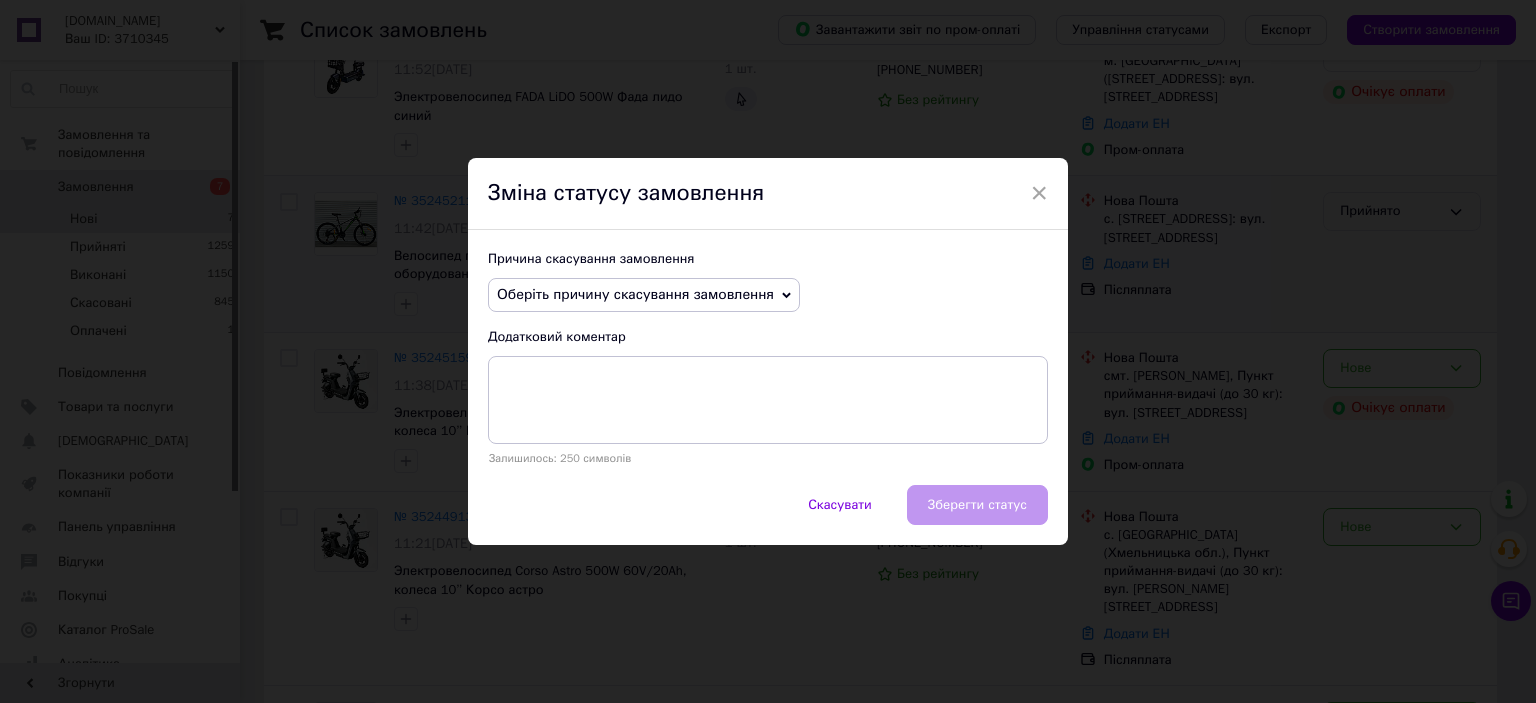 click on "Оберіть причину скасування замовлення" at bounding box center [635, 294] 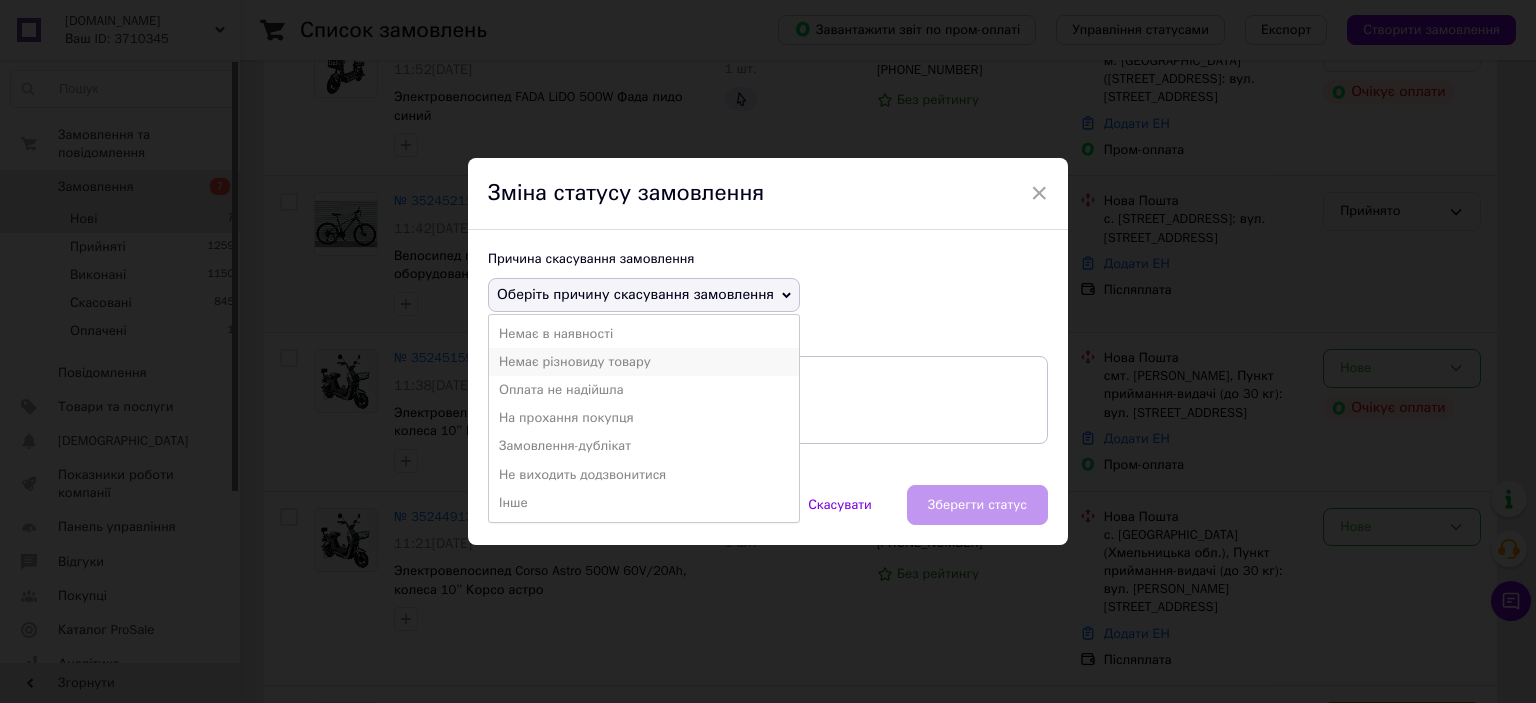 click on "Немає різновиду товару" at bounding box center (644, 362) 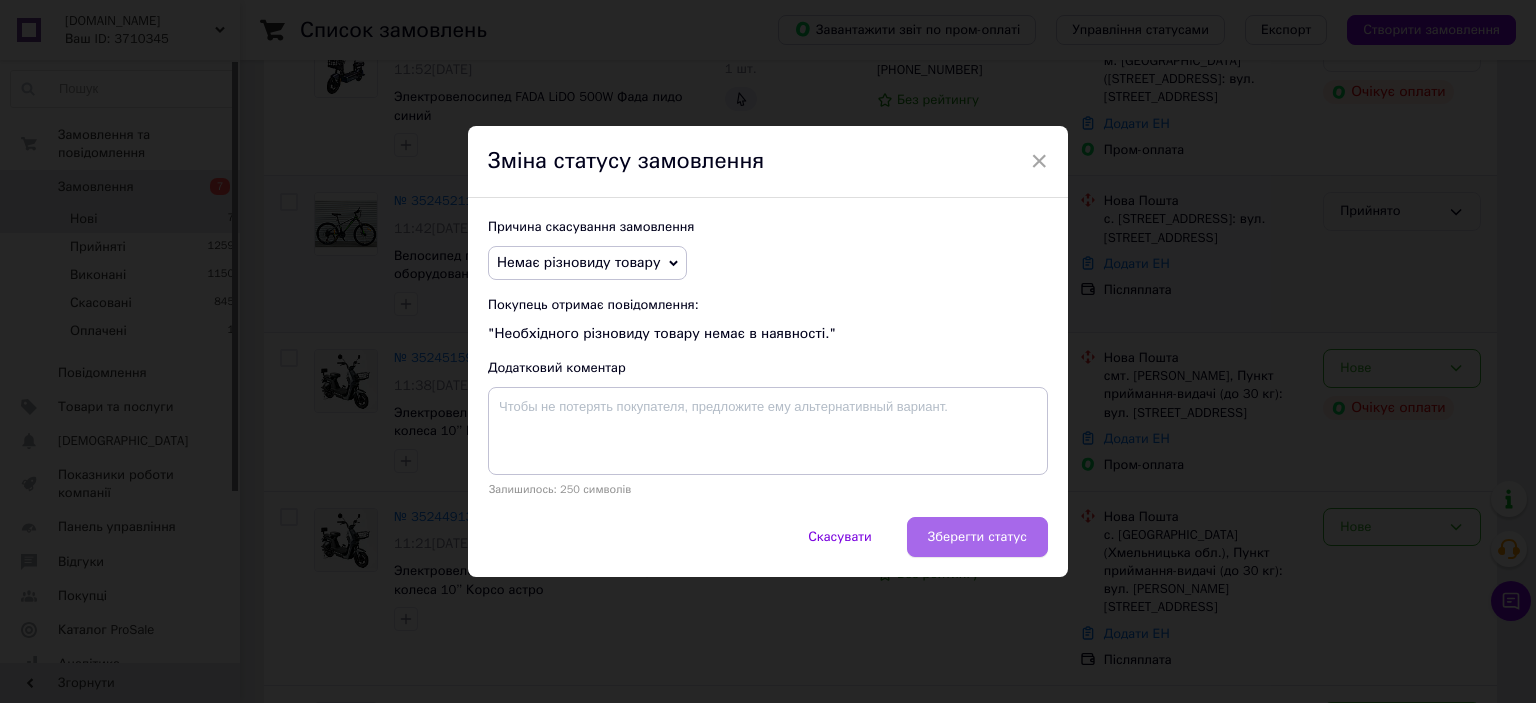 click on "Зберегти статус" at bounding box center (977, 537) 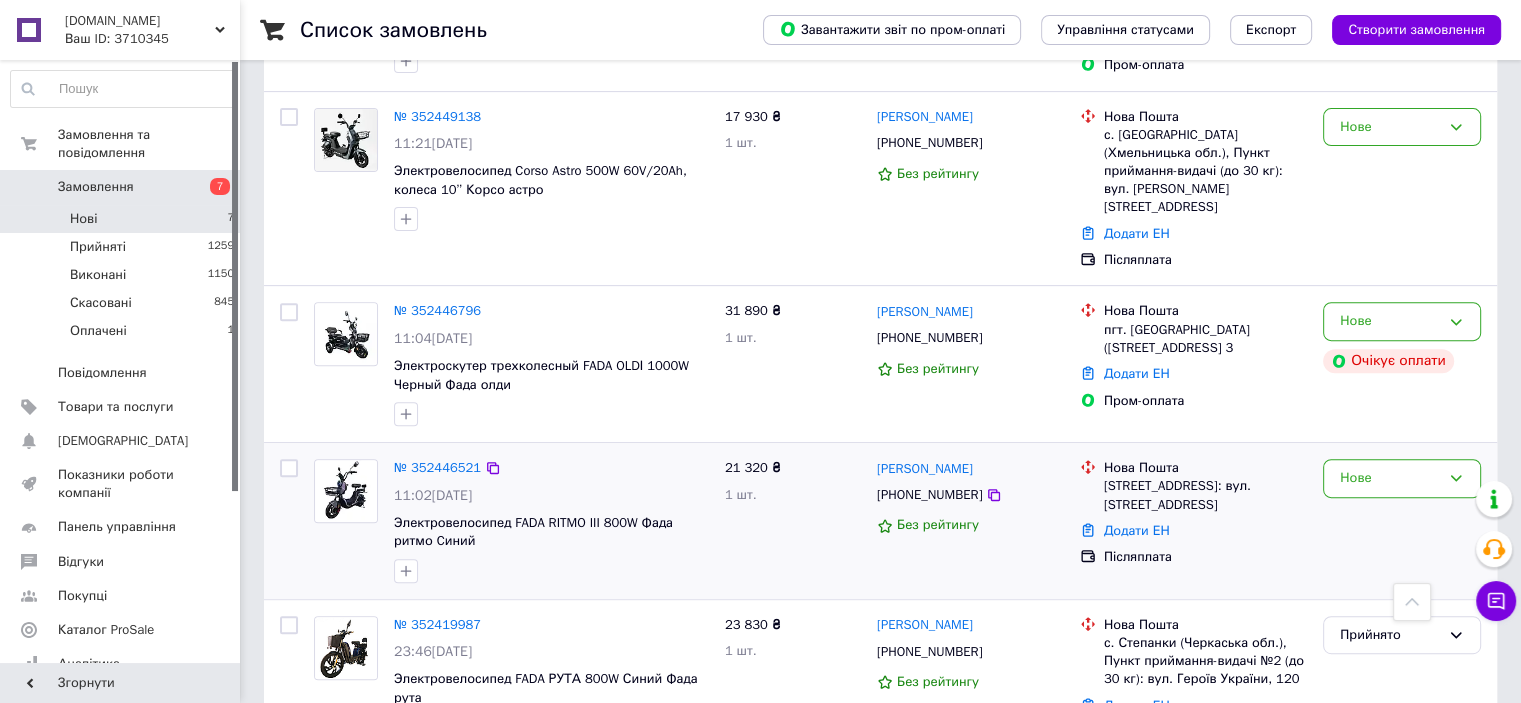 scroll, scrollTop: 800, scrollLeft: 0, axis: vertical 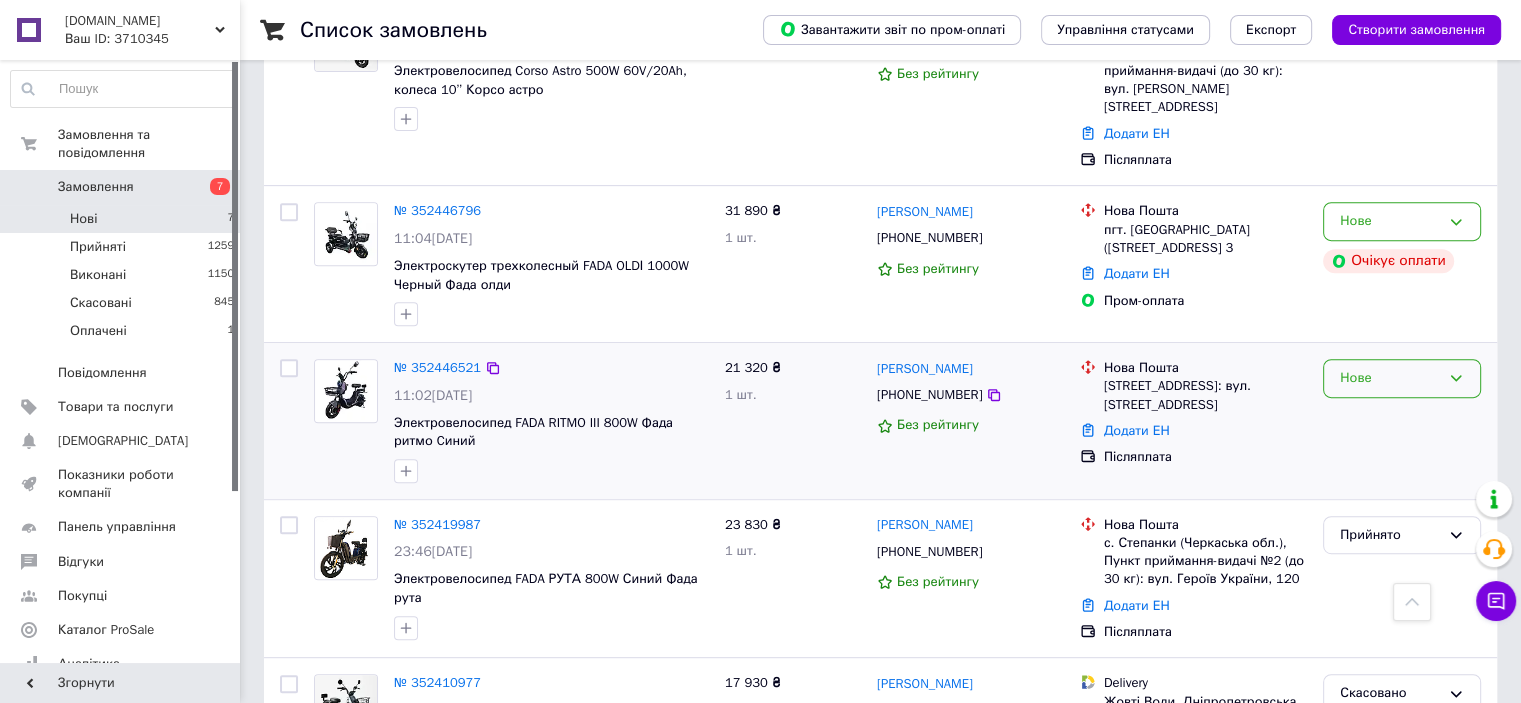 click on "Нове" at bounding box center [1390, 378] 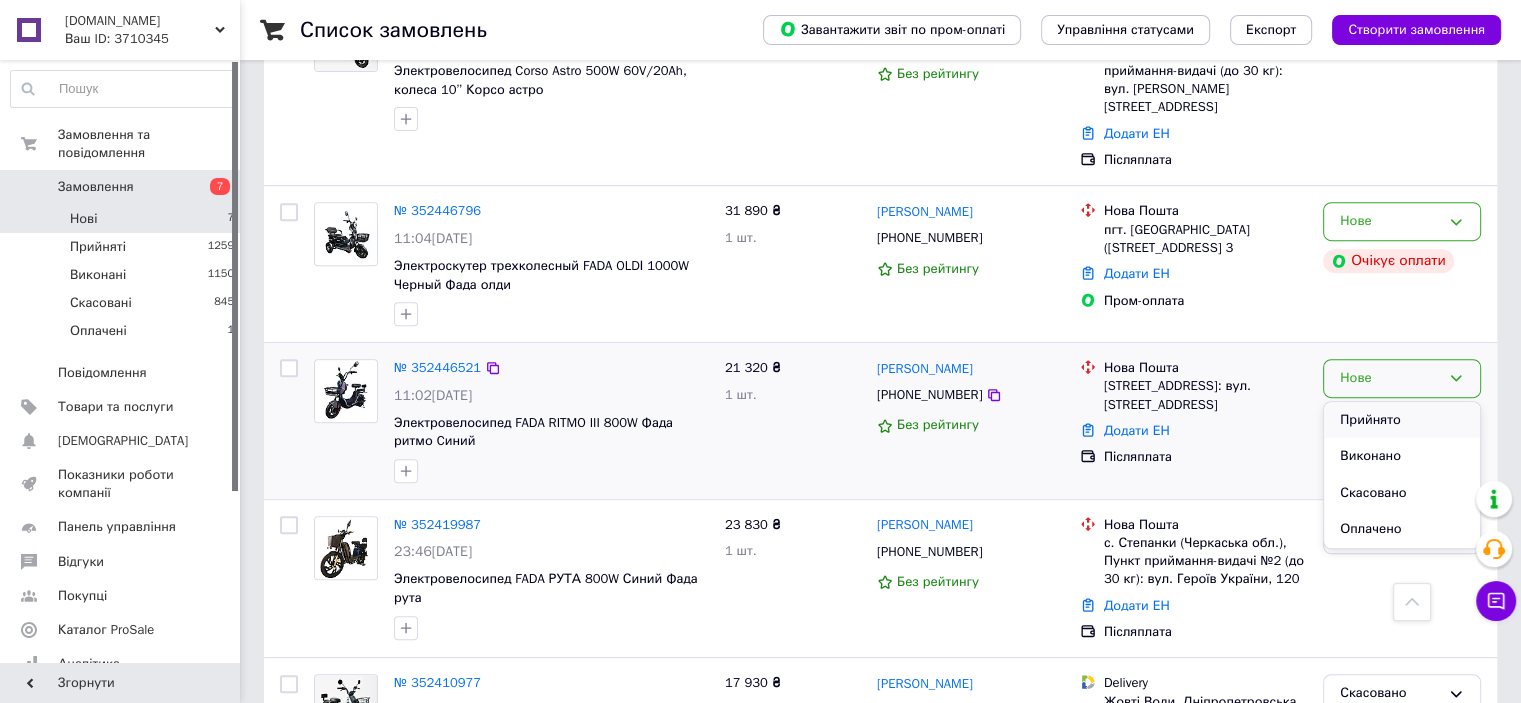 click on "Прийнято" at bounding box center (1402, 420) 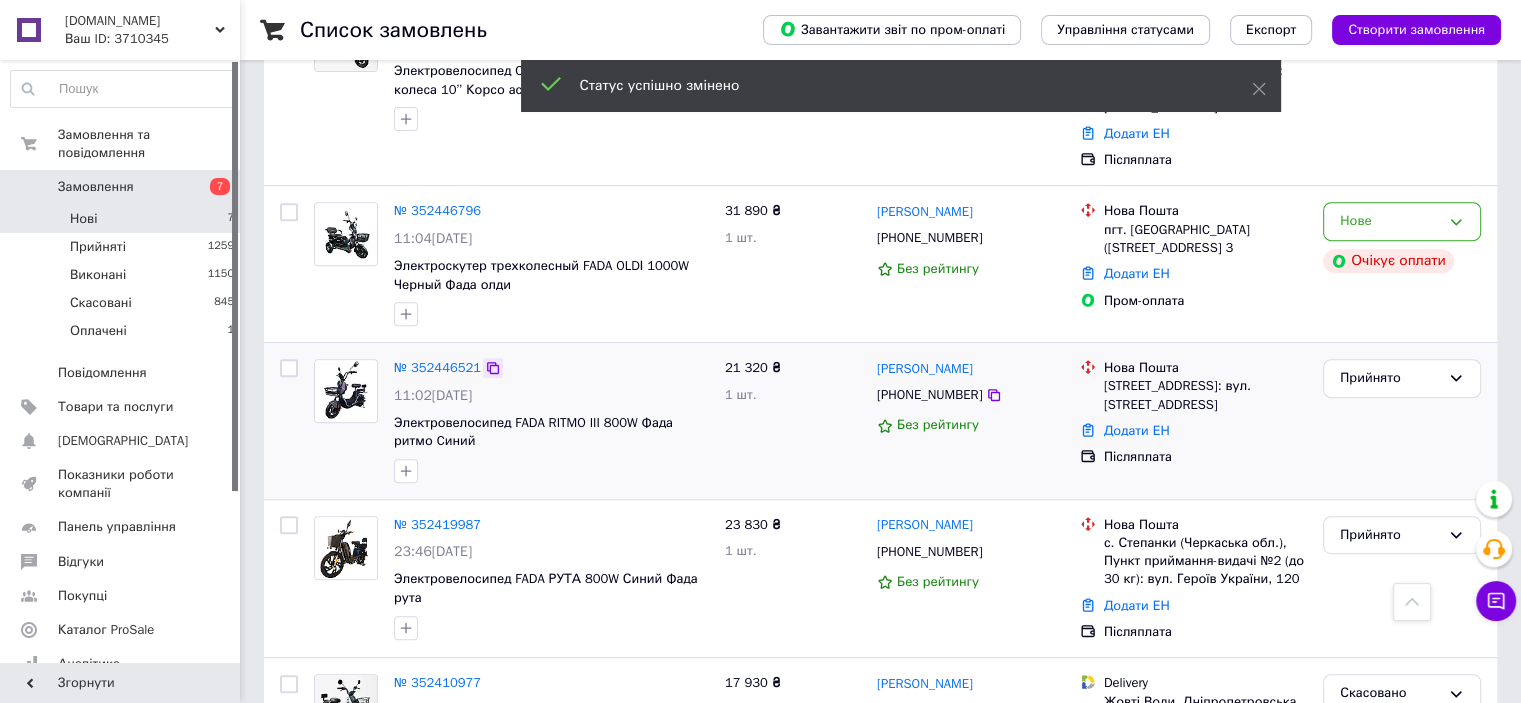 click 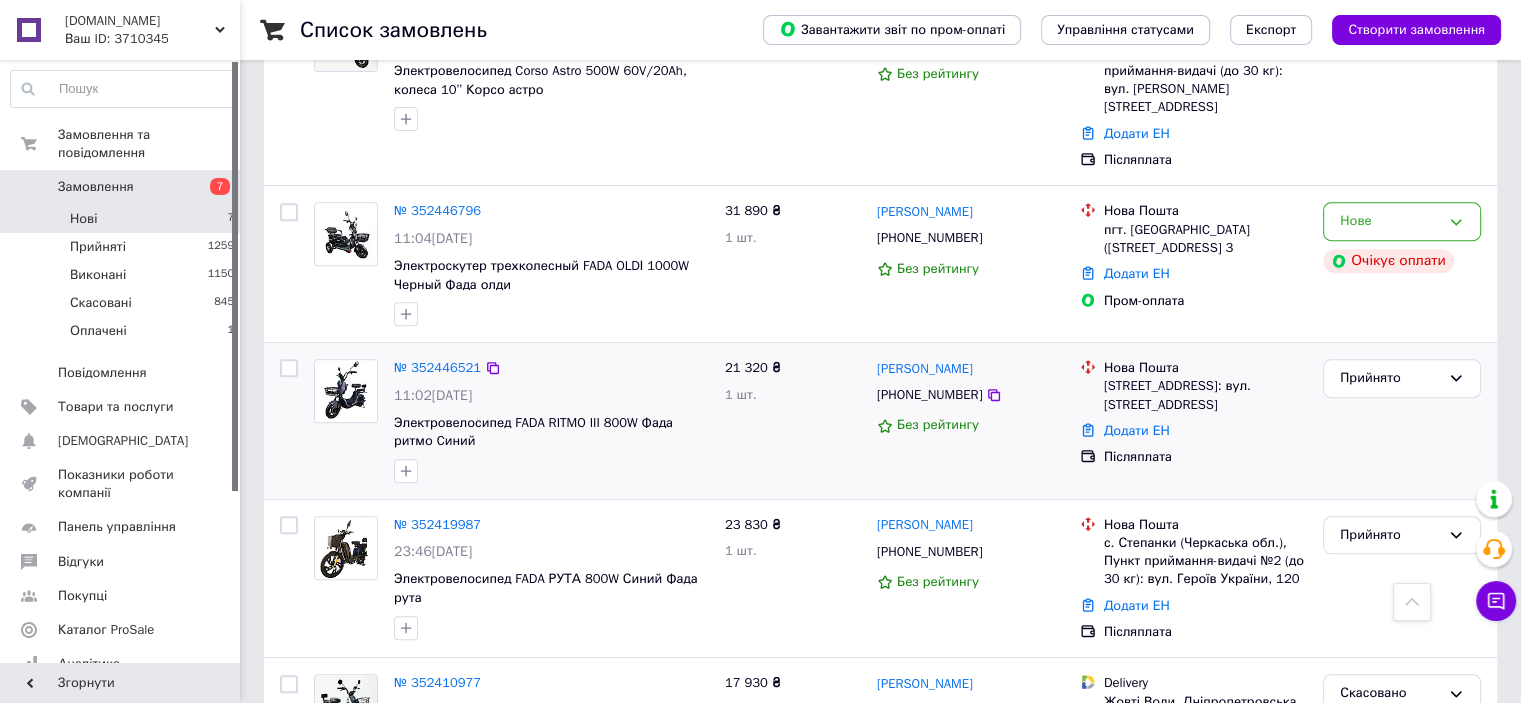 click on "+380960458850" at bounding box center (929, 395) 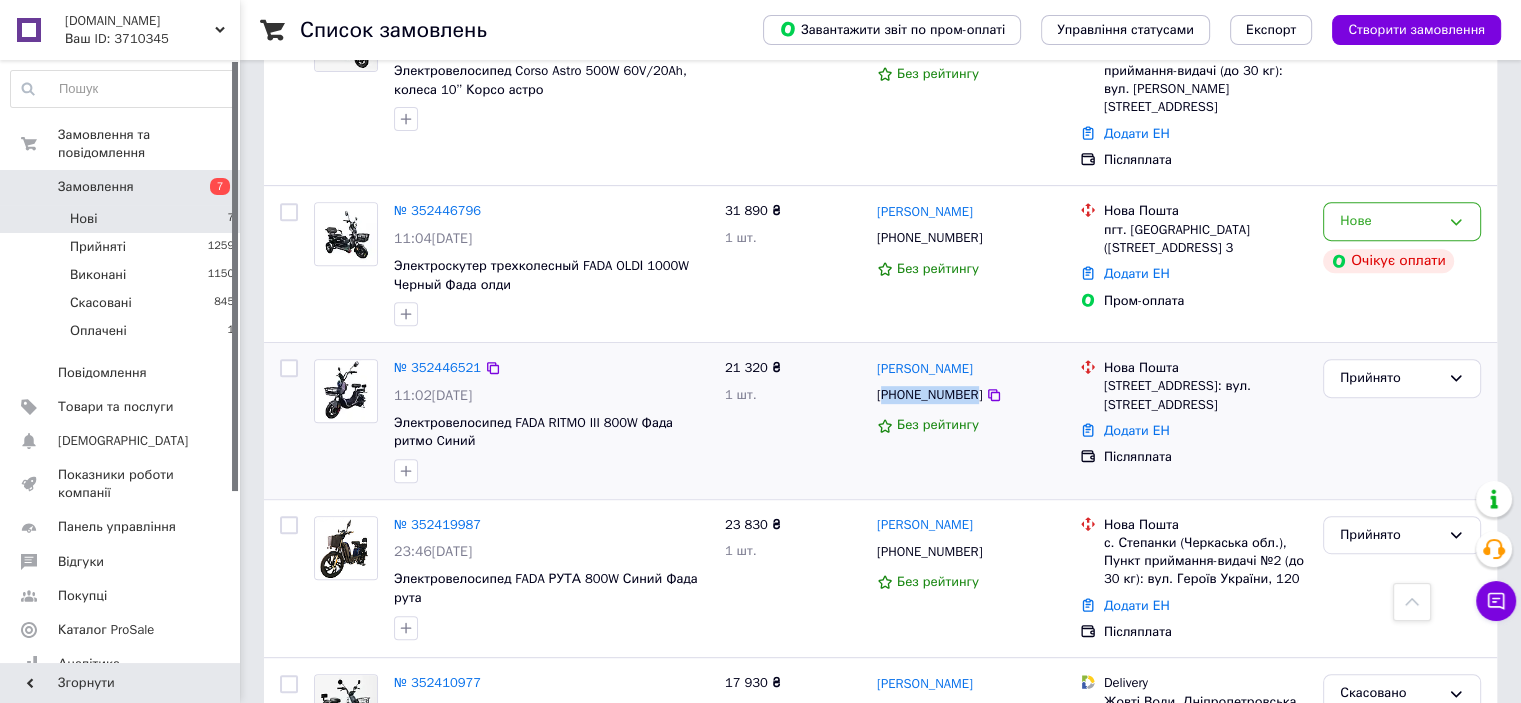 click on "+380960458850" at bounding box center (929, 395) 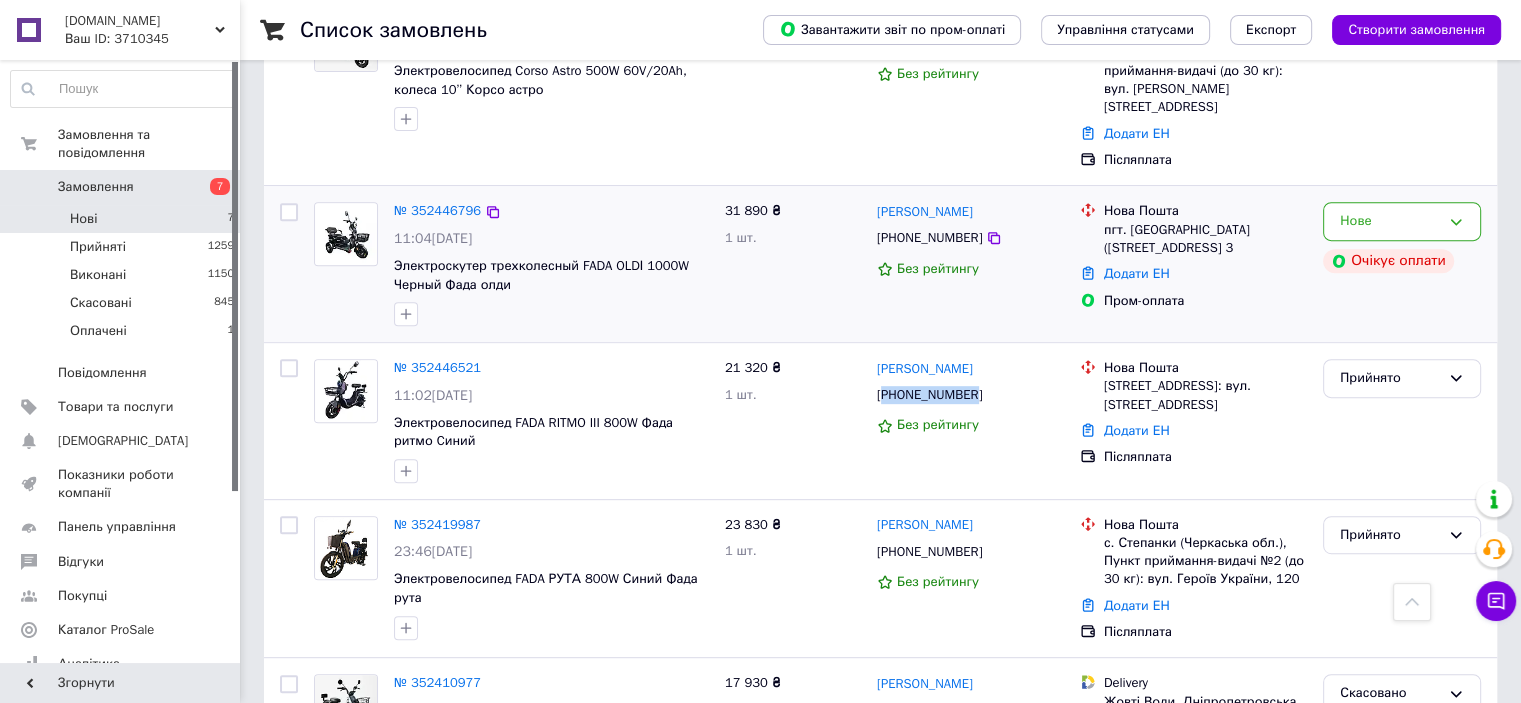 copy on "380960458850" 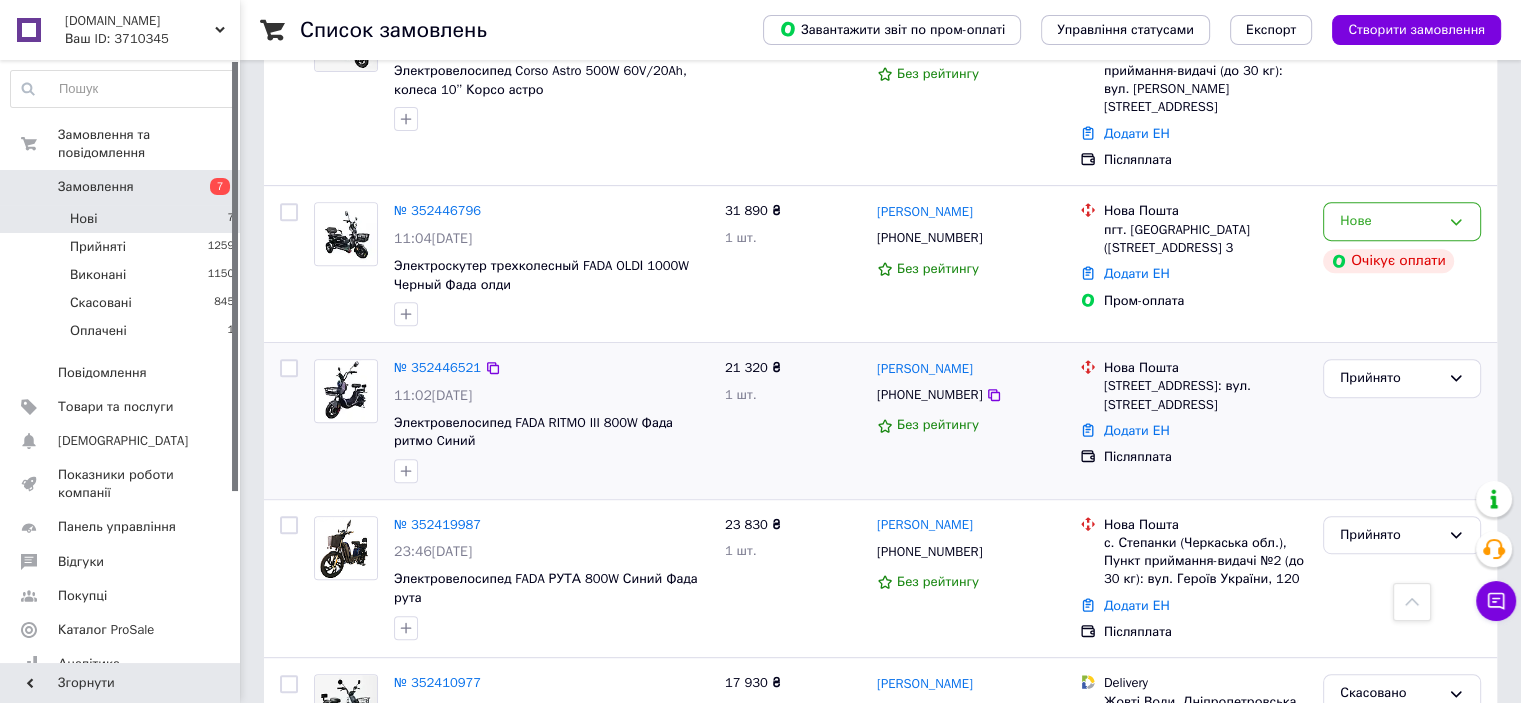 click on "№ 352446521" at bounding box center [551, 368] 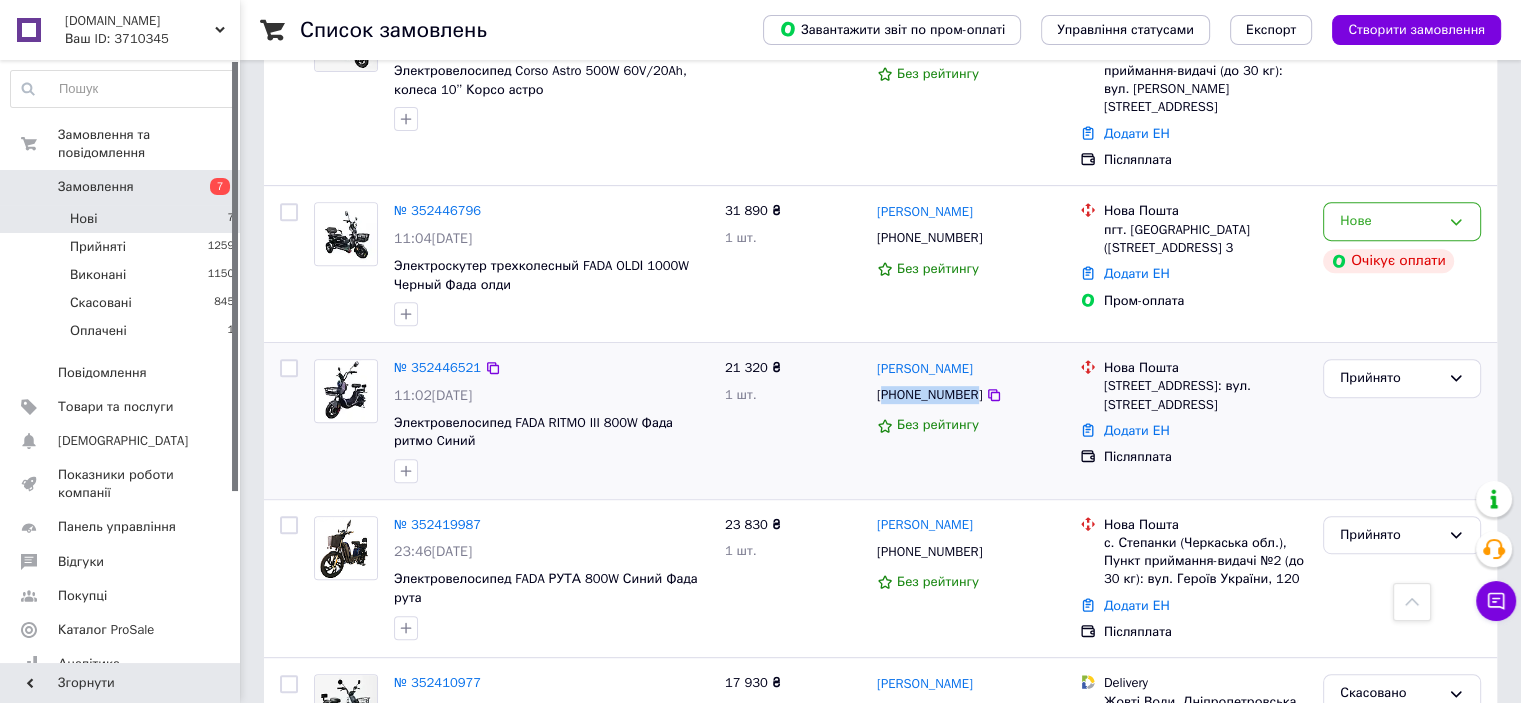 click on "+380960458850" at bounding box center [929, 395] 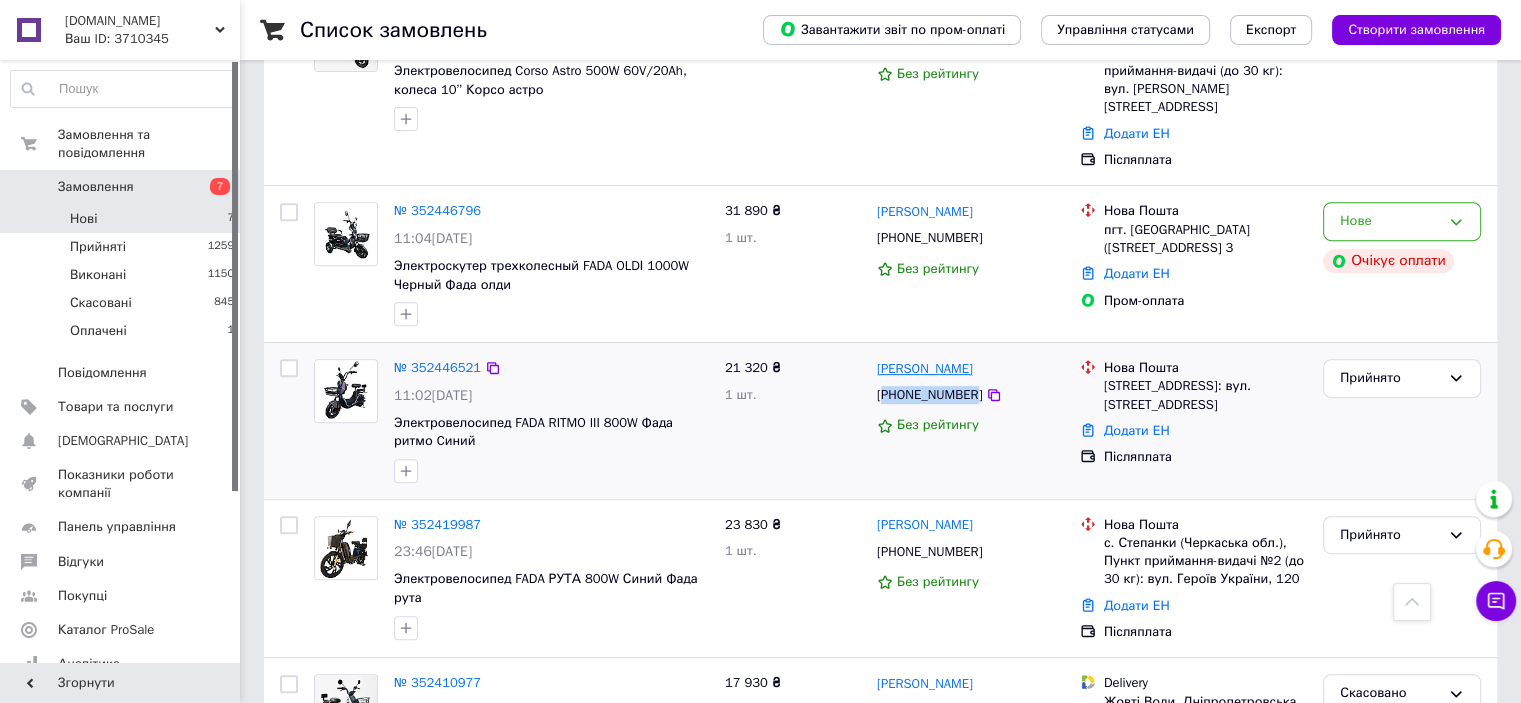 drag, startPoint x: 869, startPoint y: 332, endPoint x: 996, endPoint y: 327, distance: 127.09839 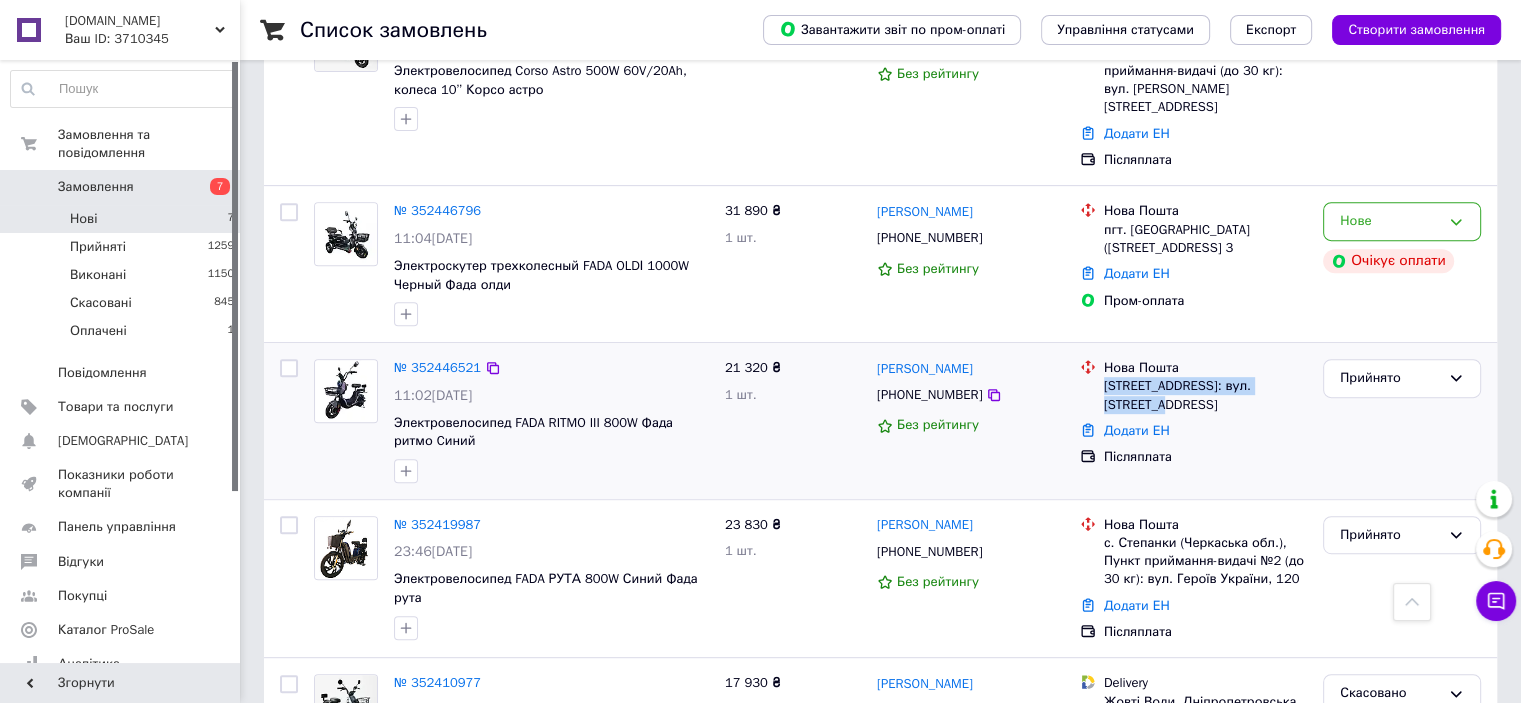 drag, startPoint x: 1102, startPoint y: 347, endPoint x: 1282, endPoint y: 308, distance: 184.17654 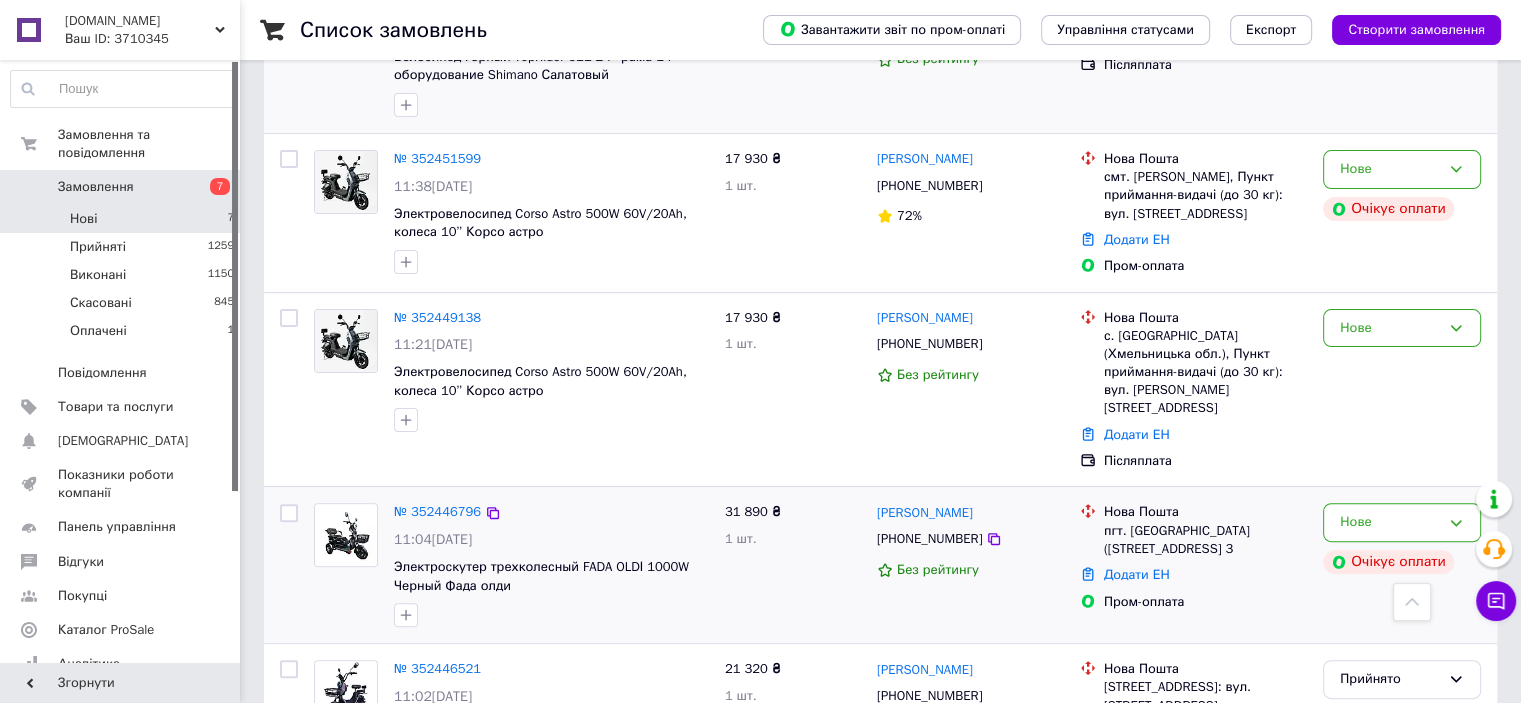 scroll, scrollTop: 500, scrollLeft: 0, axis: vertical 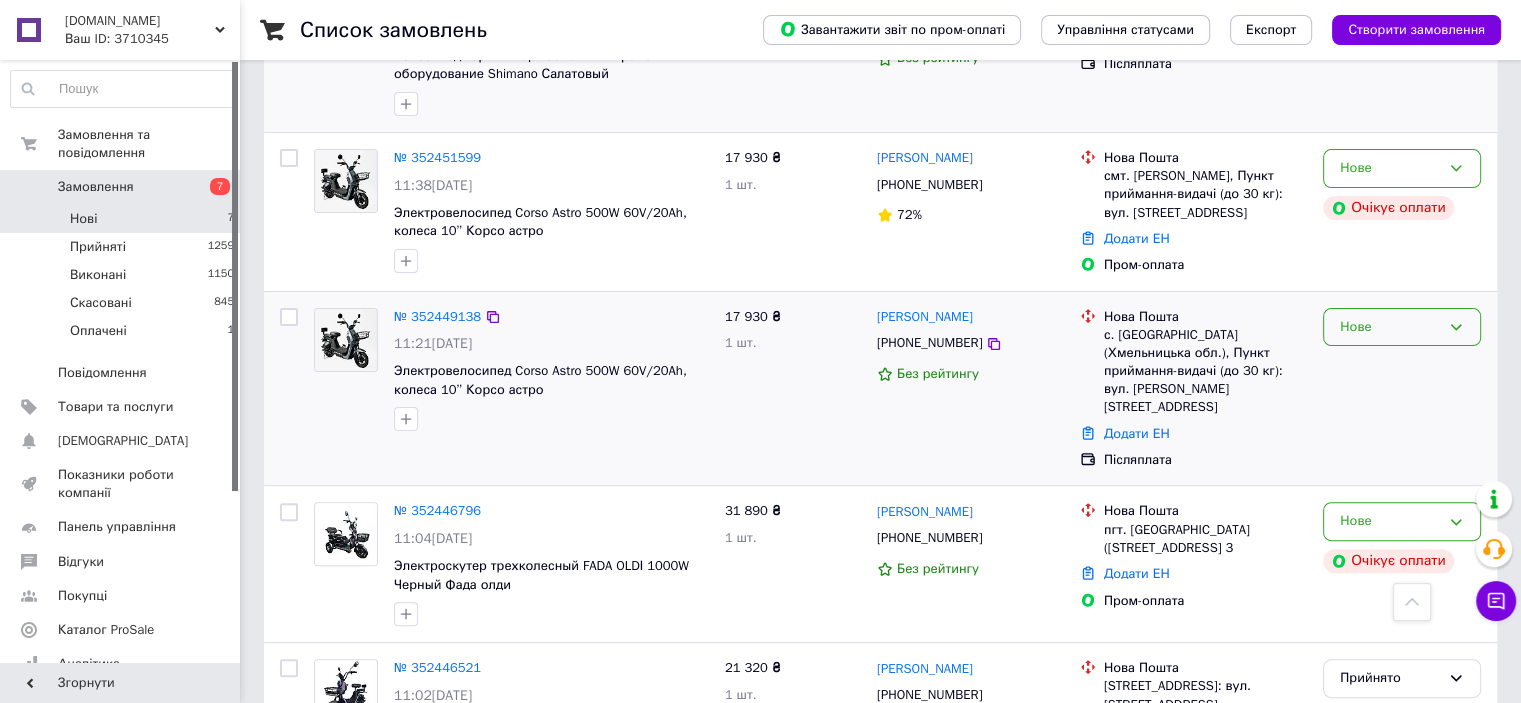 click on "Нове" at bounding box center (1390, 327) 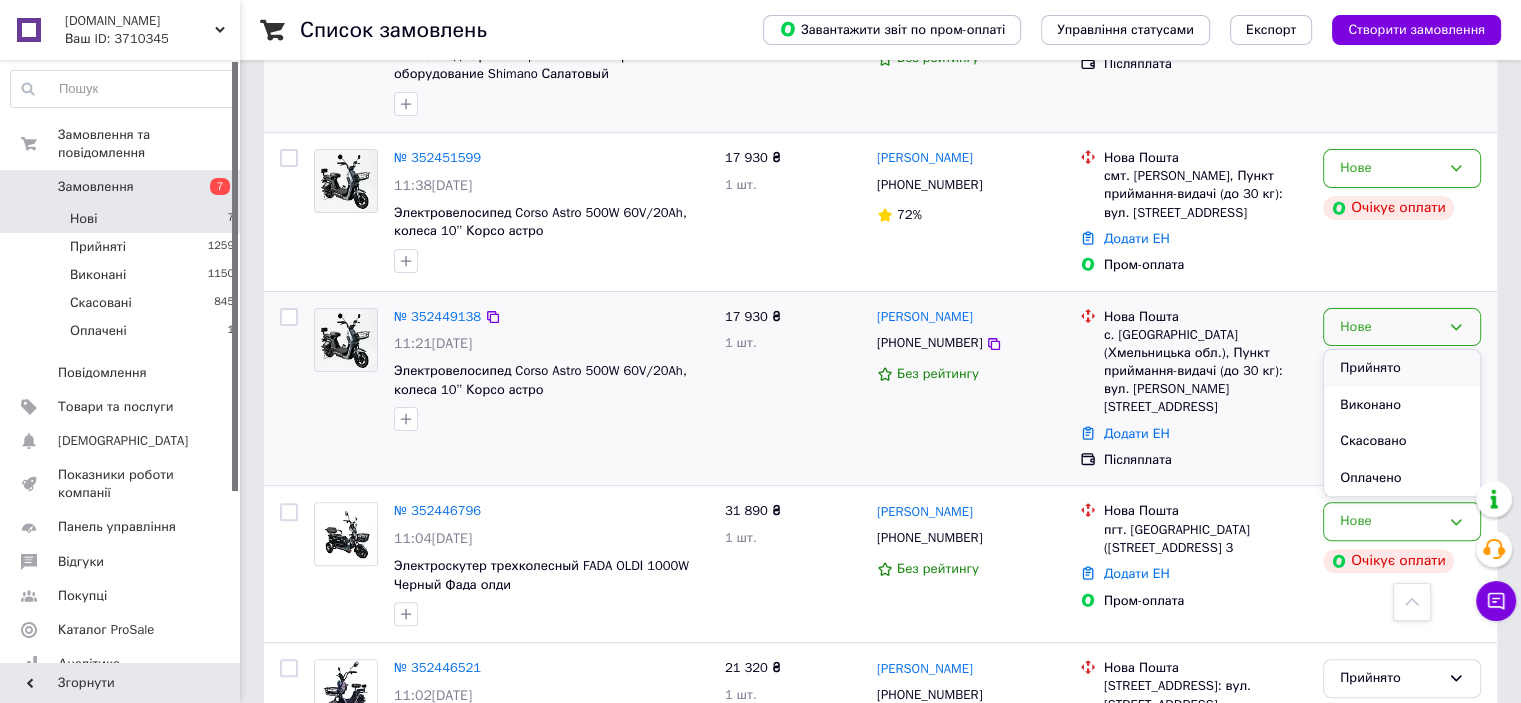 click on "Прийнято" at bounding box center (1402, 368) 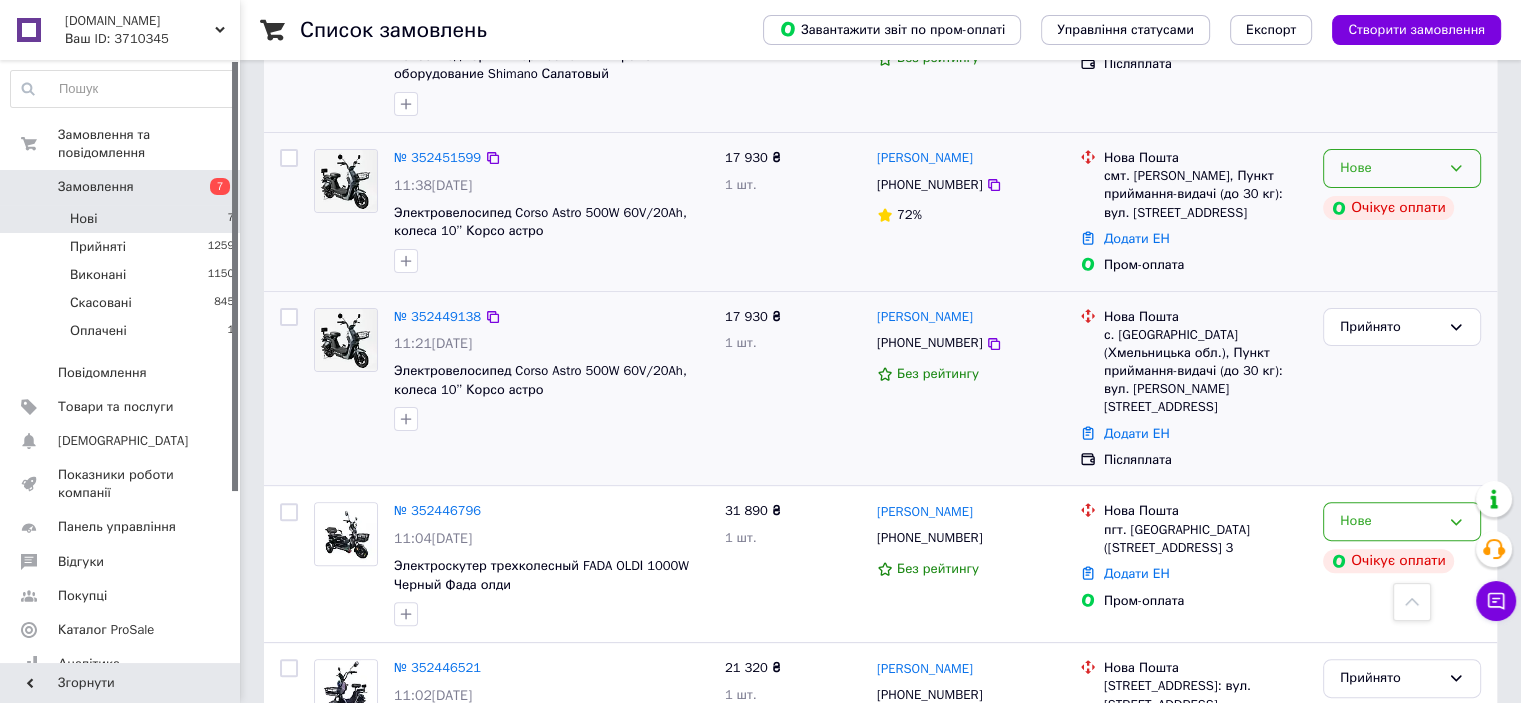 click on "Нове" at bounding box center [1390, 168] 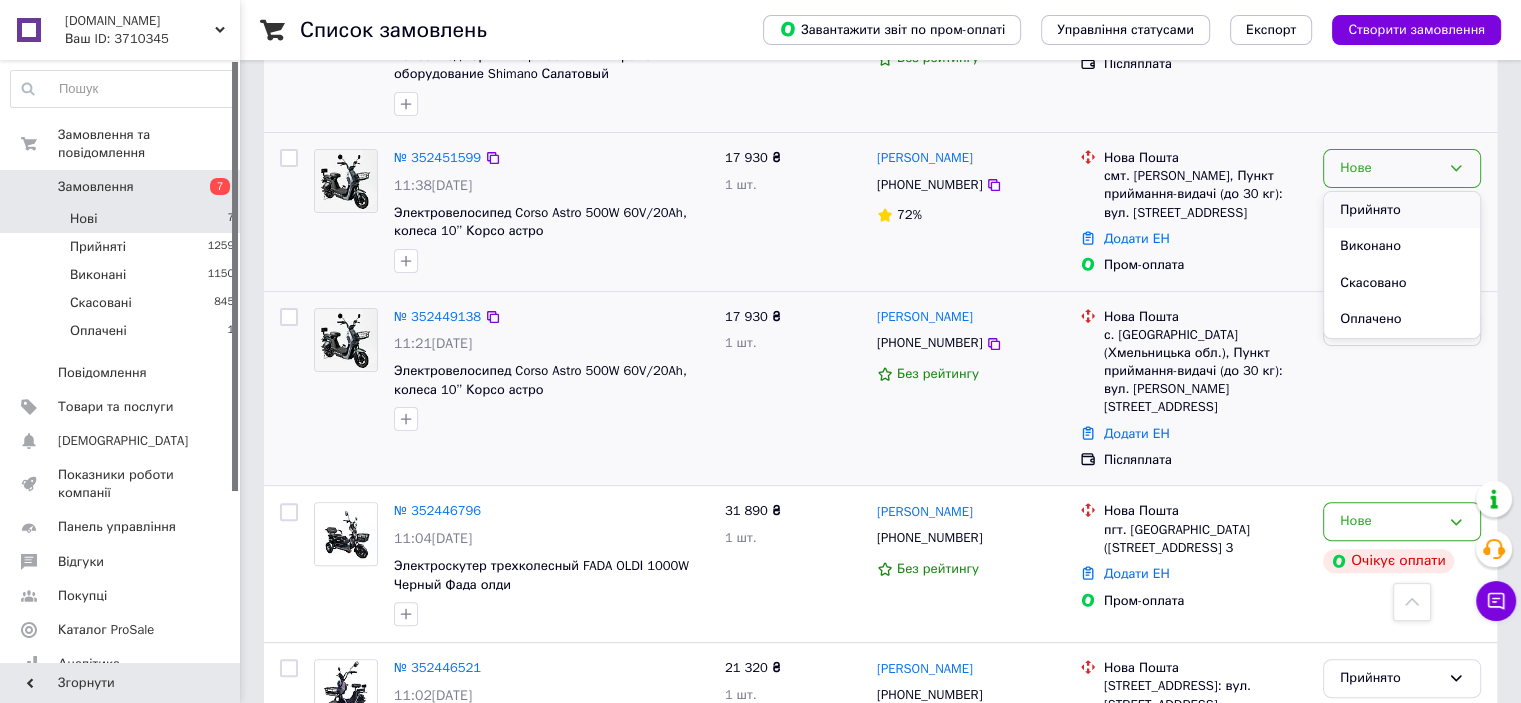 click on "Прийнято" at bounding box center (1402, 210) 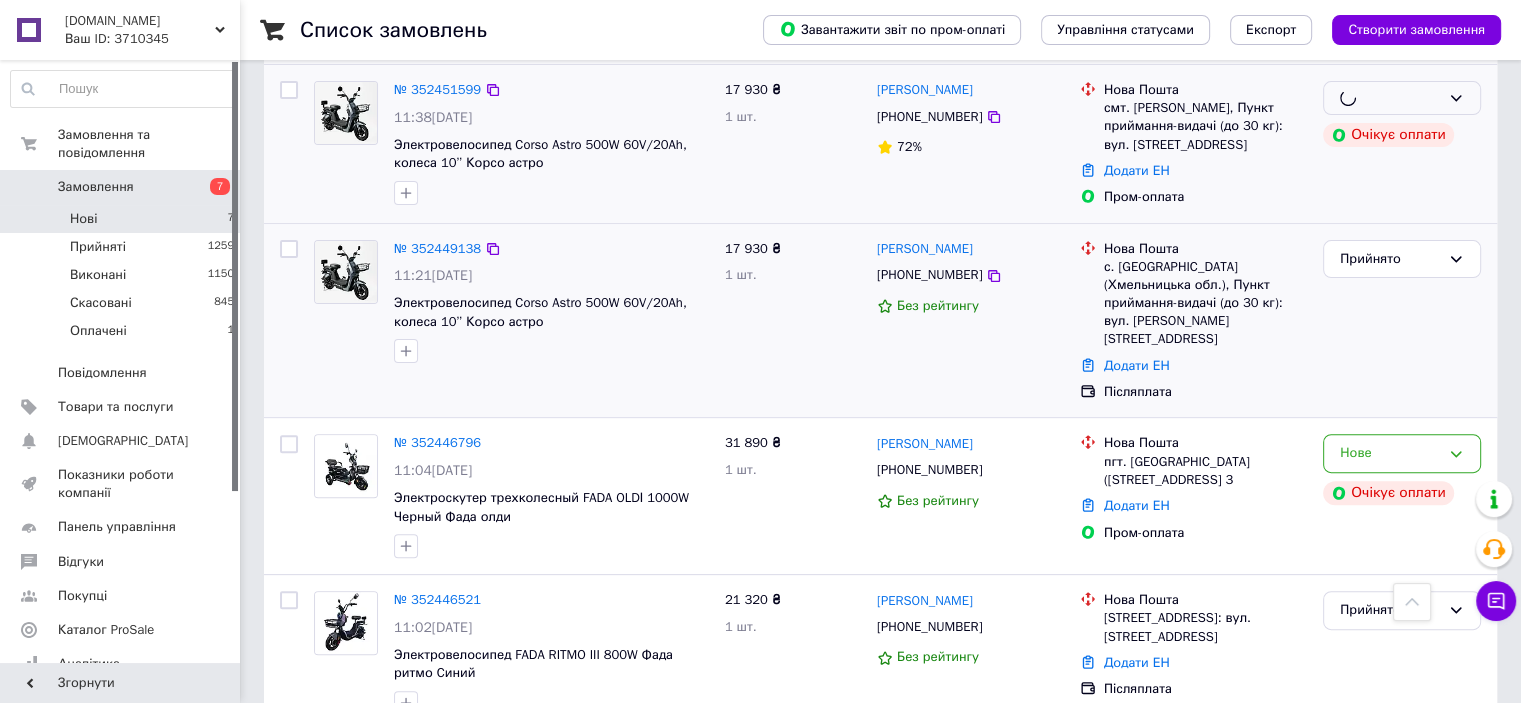 scroll, scrollTop: 700, scrollLeft: 0, axis: vertical 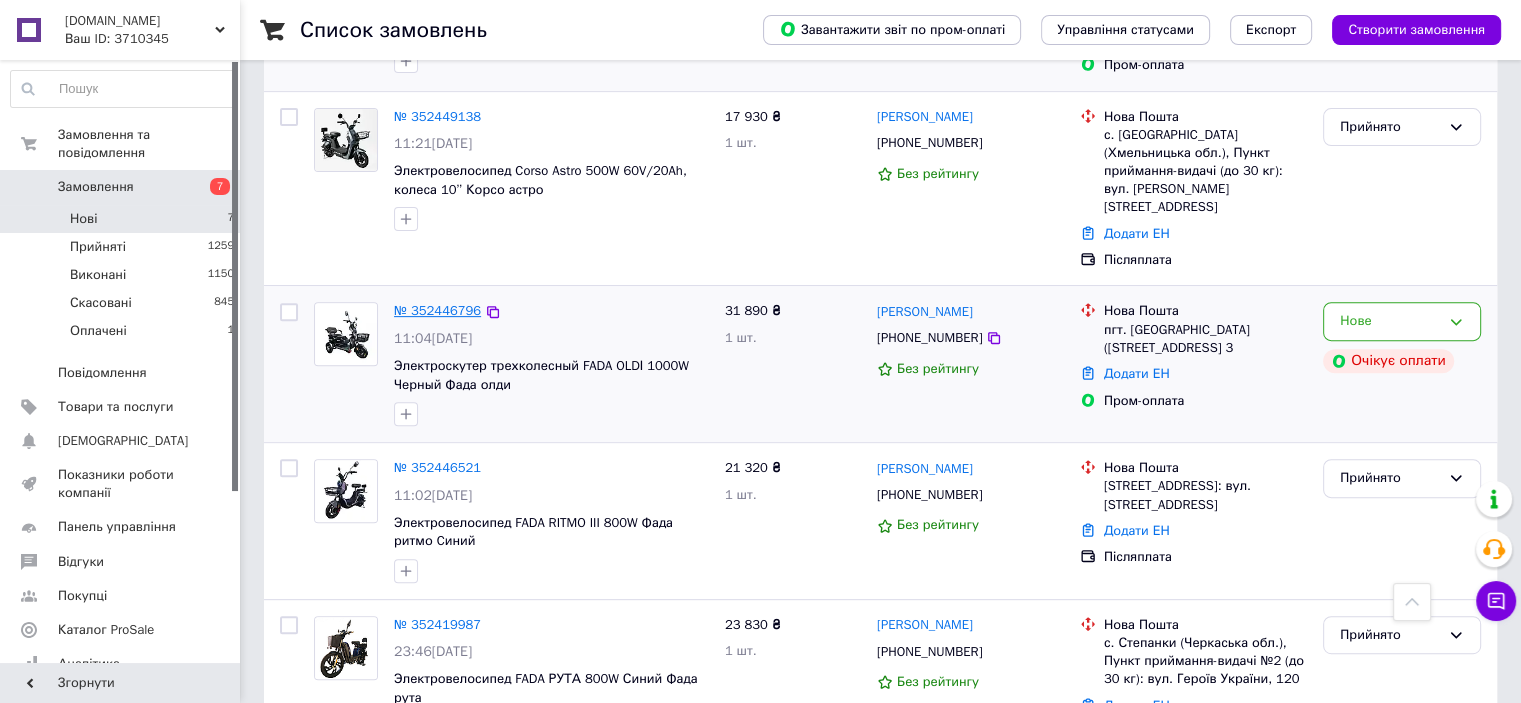 click on "№ 352446796" at bounding box center (437, 310) 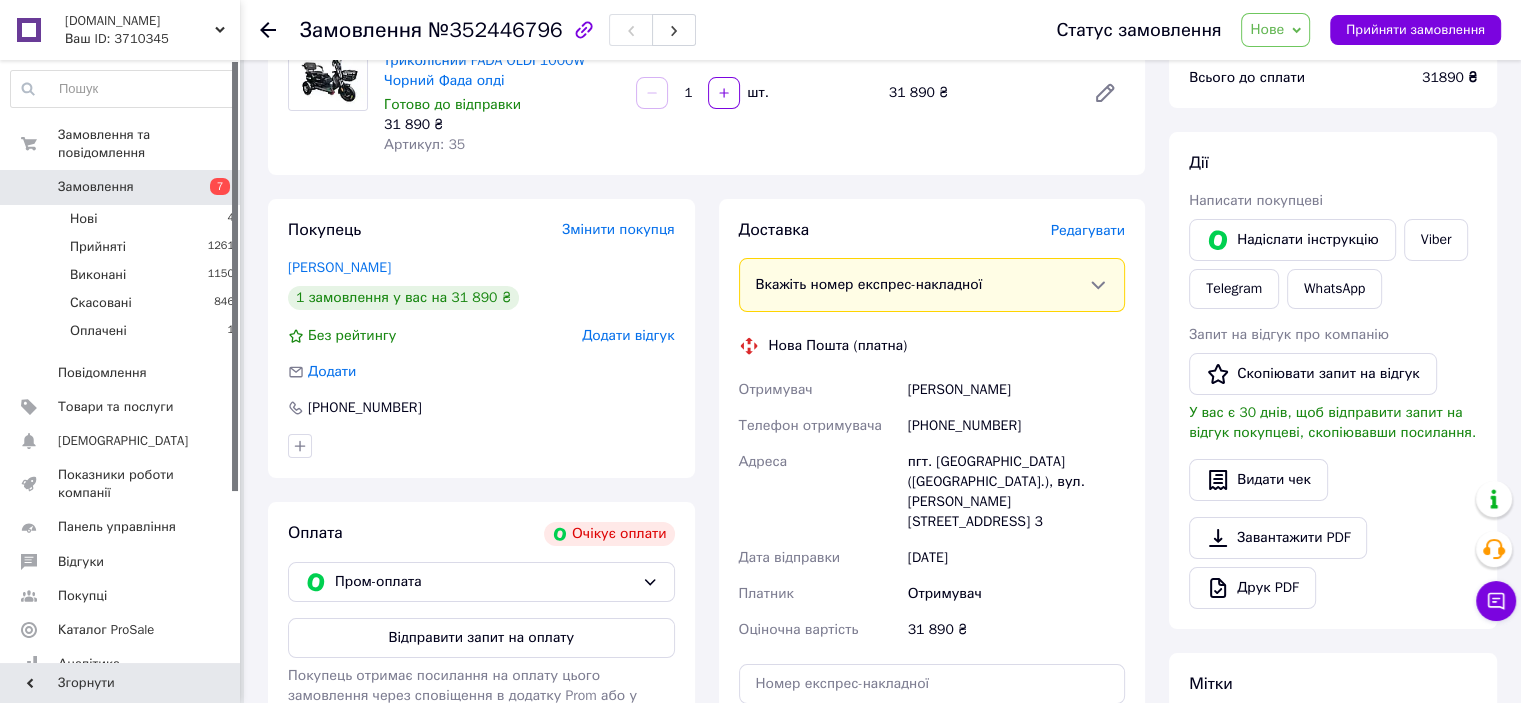 scroll, scrollTop: 0, scrollLeft: 0, axis: both 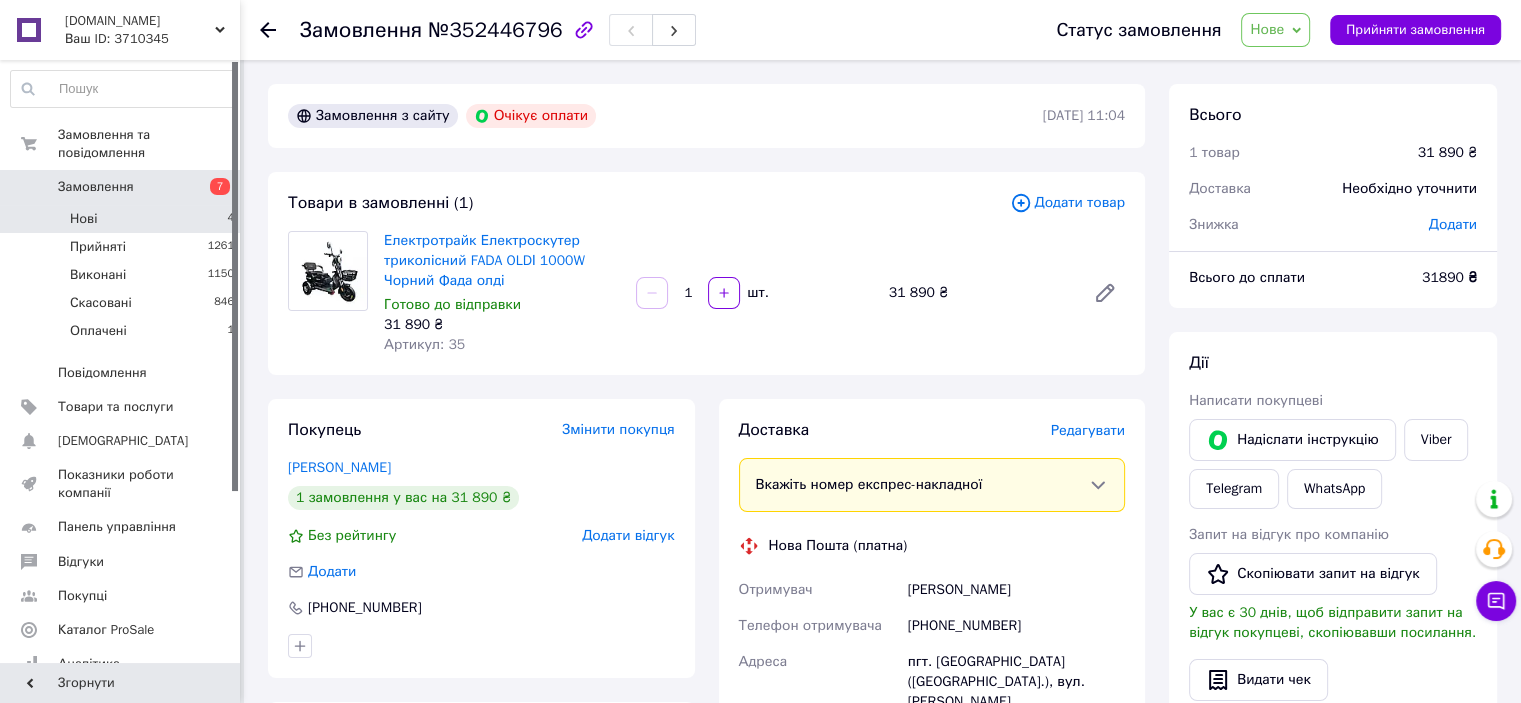 click on "Нові 4" at bounding box center [123, 219] 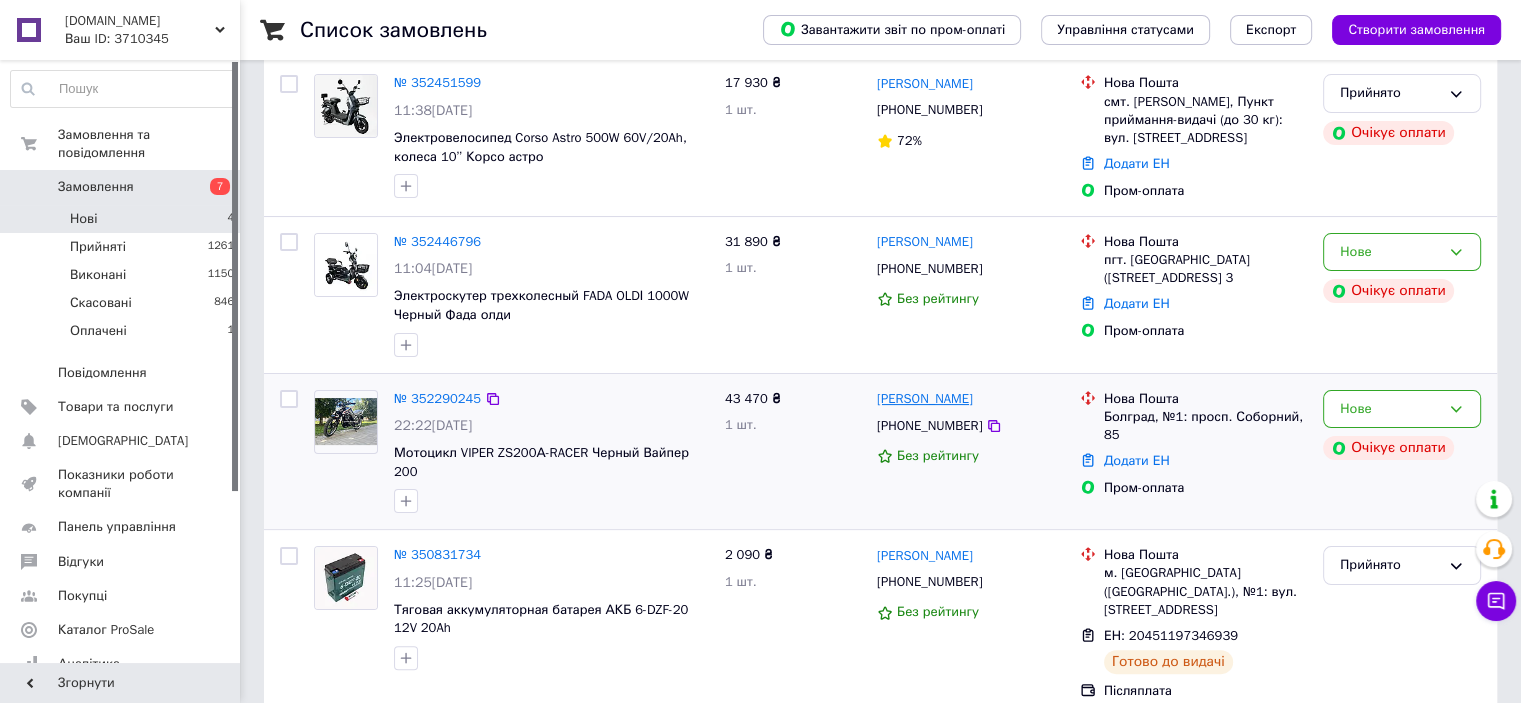 scroll, scrollTop: 231, scrollLeft: 0, axis: vertical 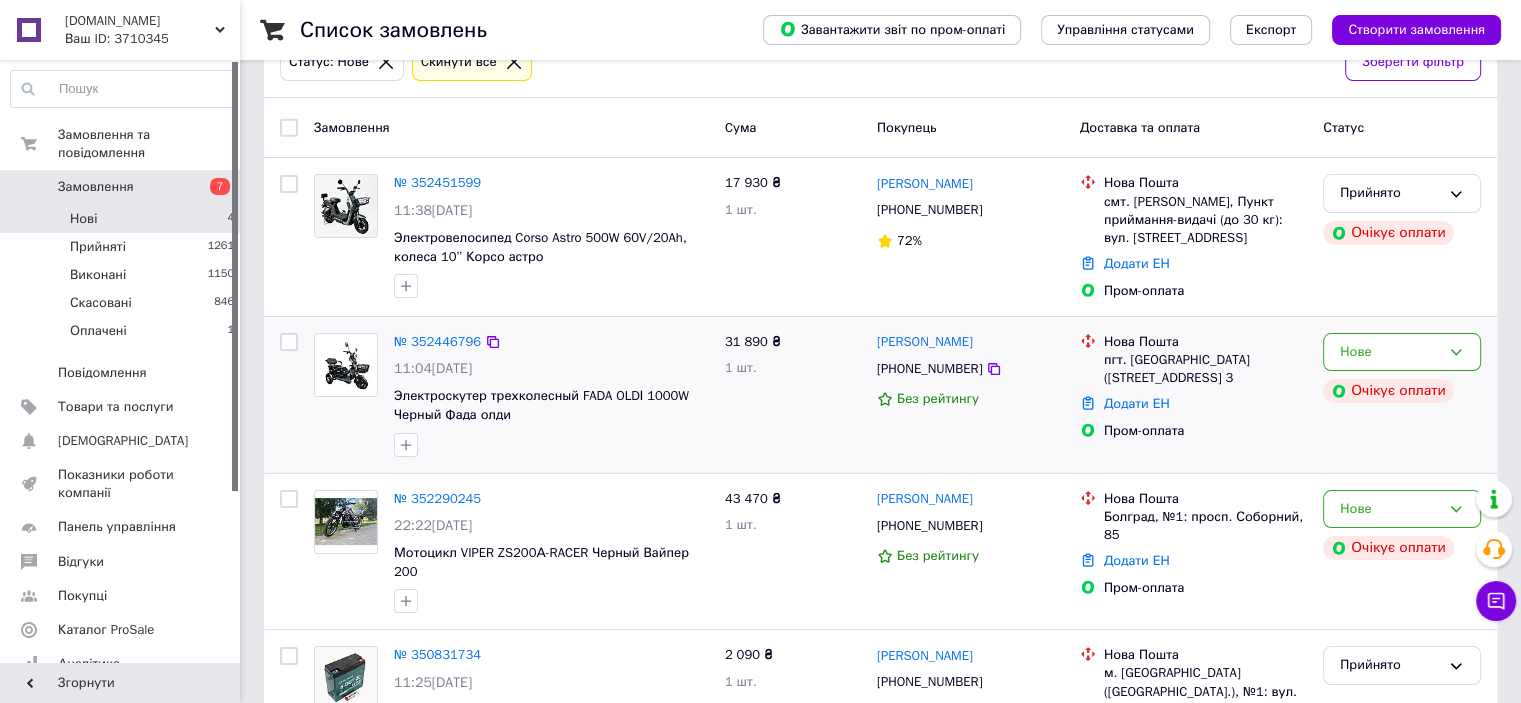click on "+380937336903" at bounding box center (929, 369) 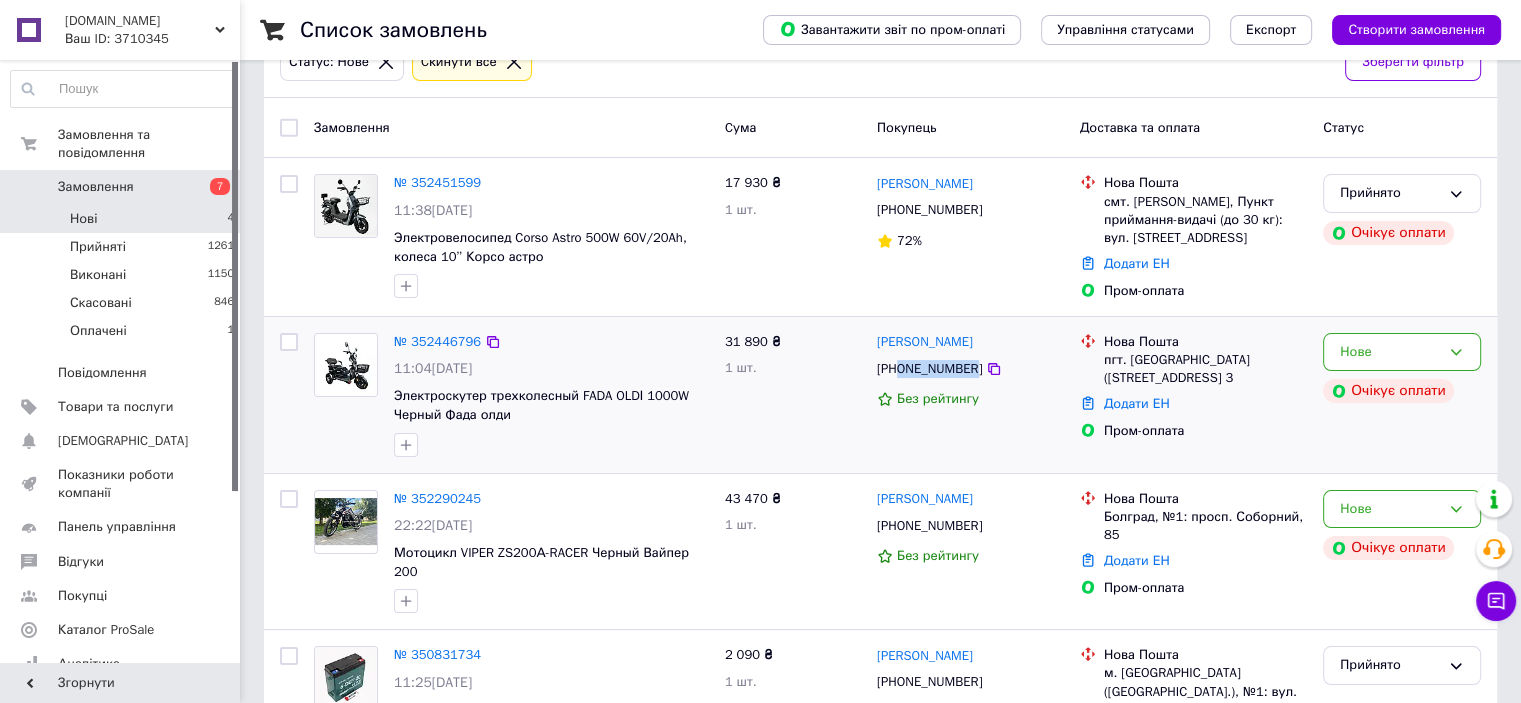 drag, startPoint x: 966, startPoint y: 367, endPoint x: 902, endPoint y: 371, distance: 64.12488 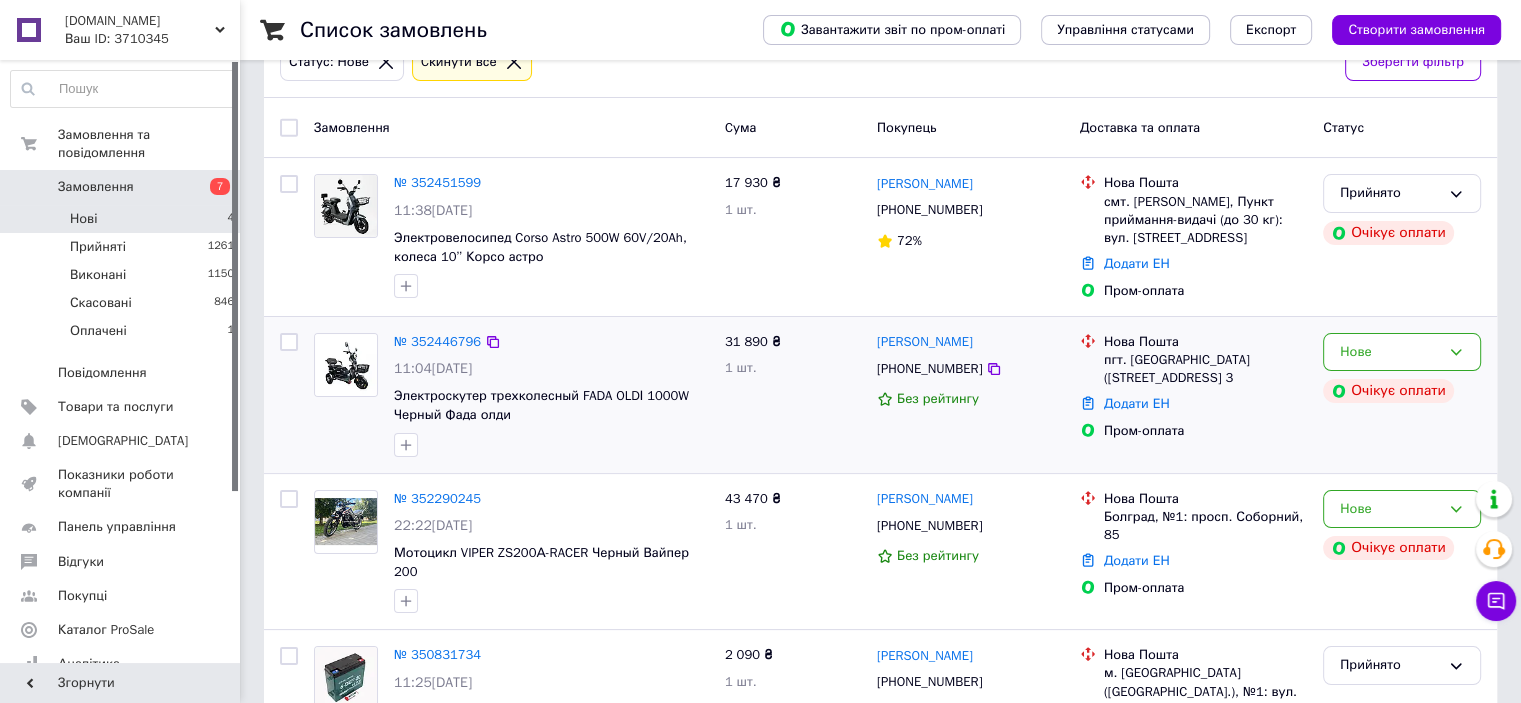 click on "+380937336903" at bounding box center [970, 369] 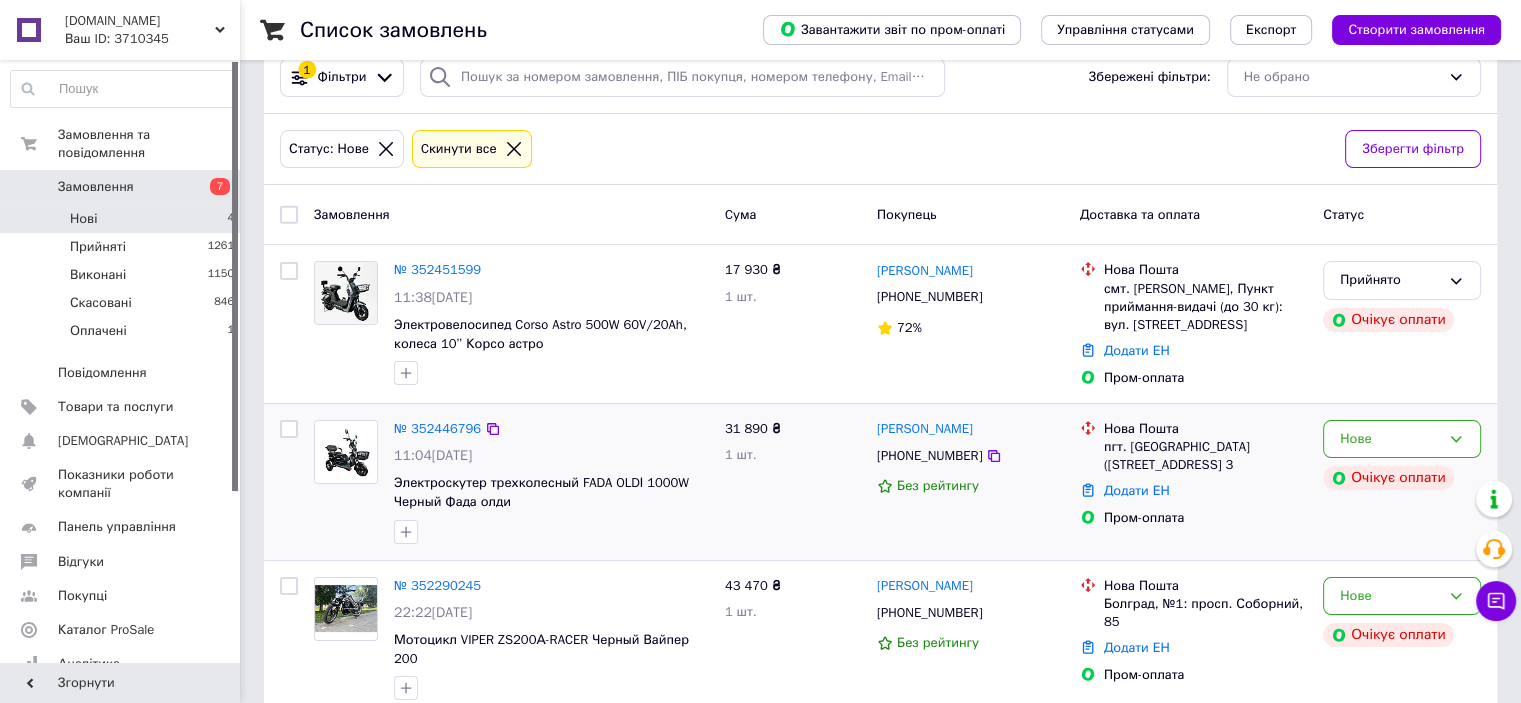 scroll, scrollTop: 31, scrollLeft: 0, axis: vertical 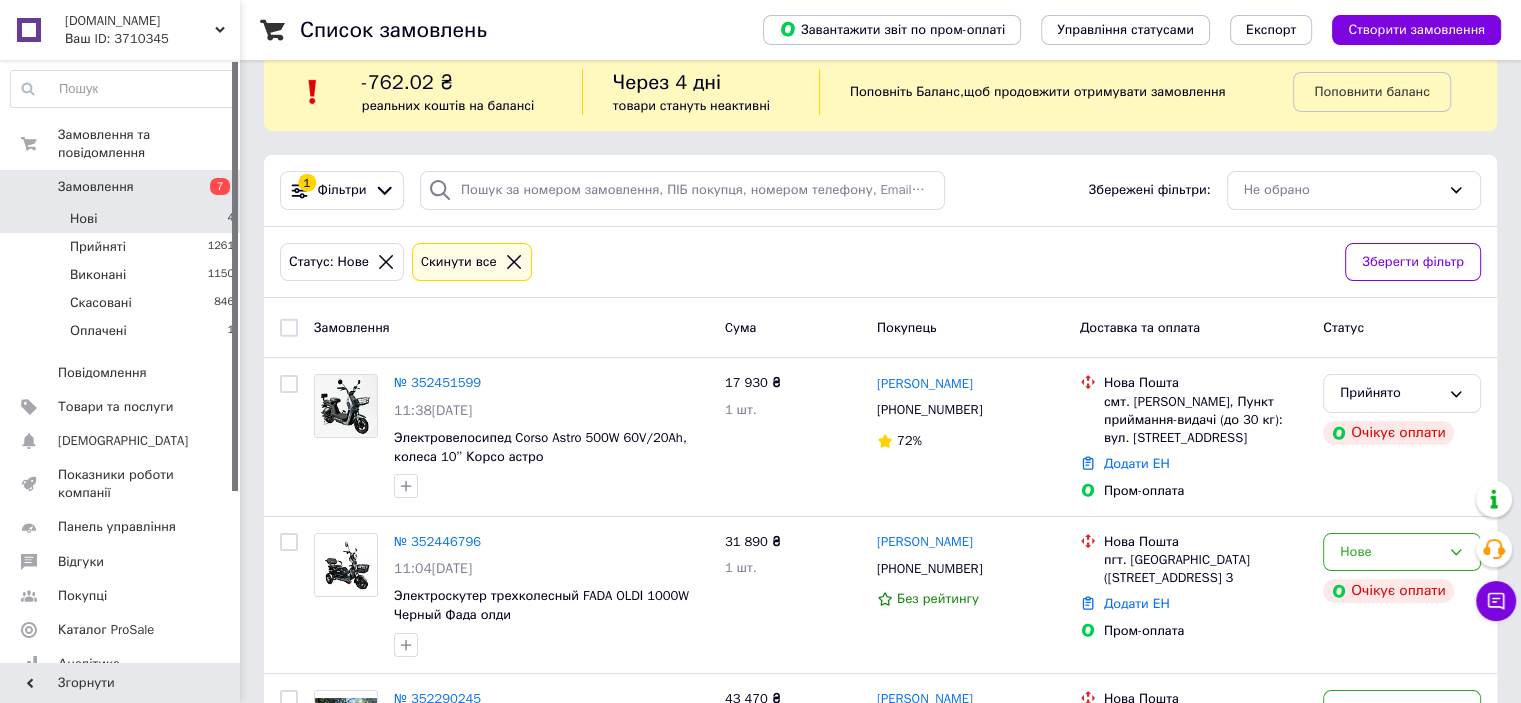 click 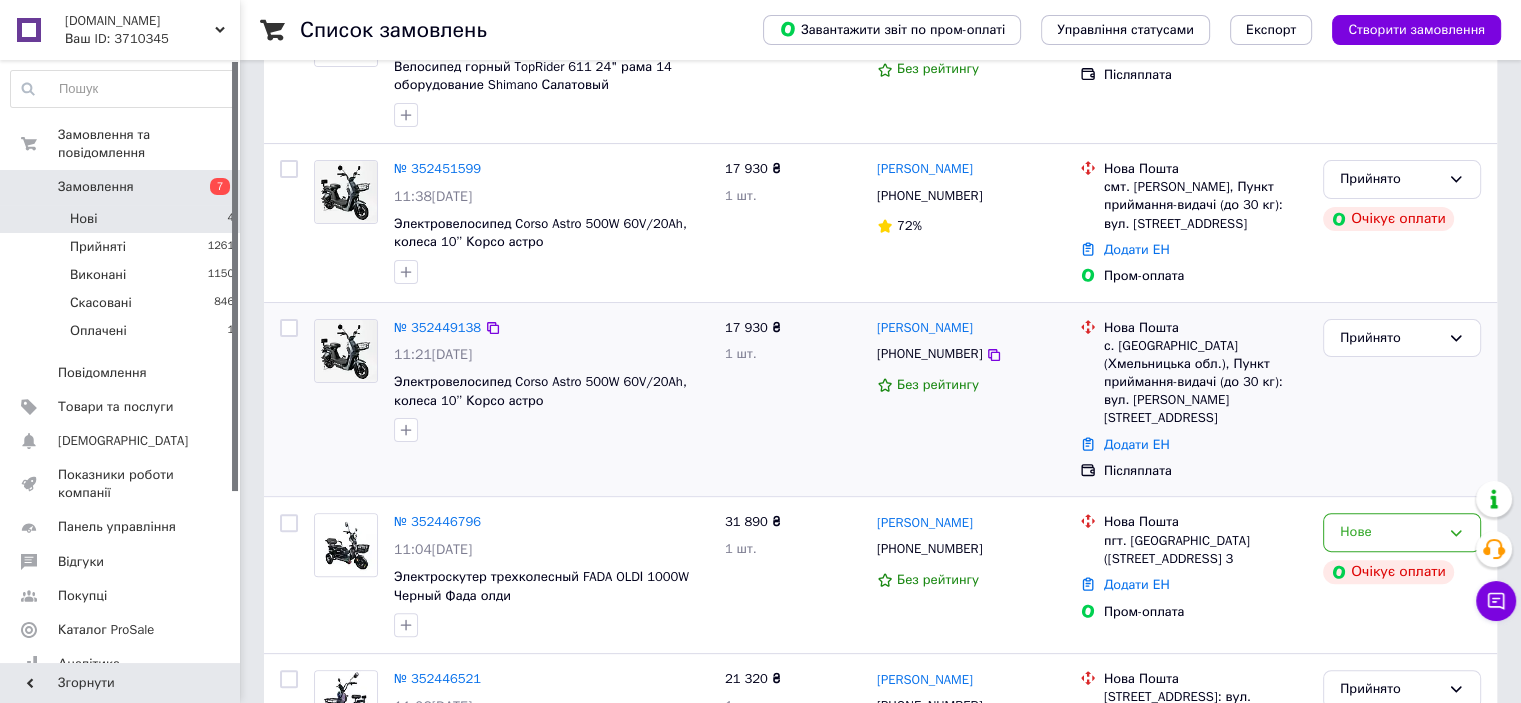 scroll, scrollTop: 600, scrollLeft: 0, axis: vertical 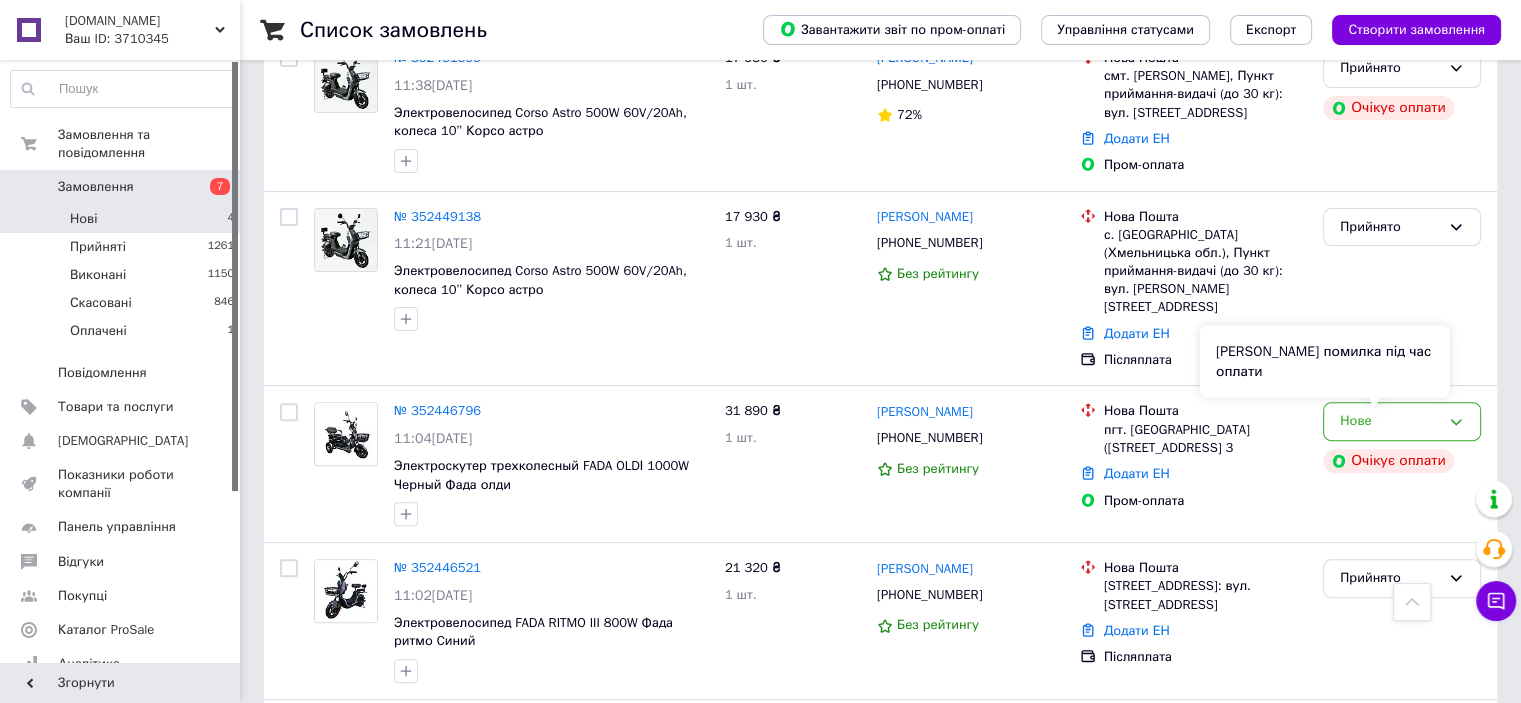 click on "Сталася помилка під час оплати" at bounding box center [1325, 361] 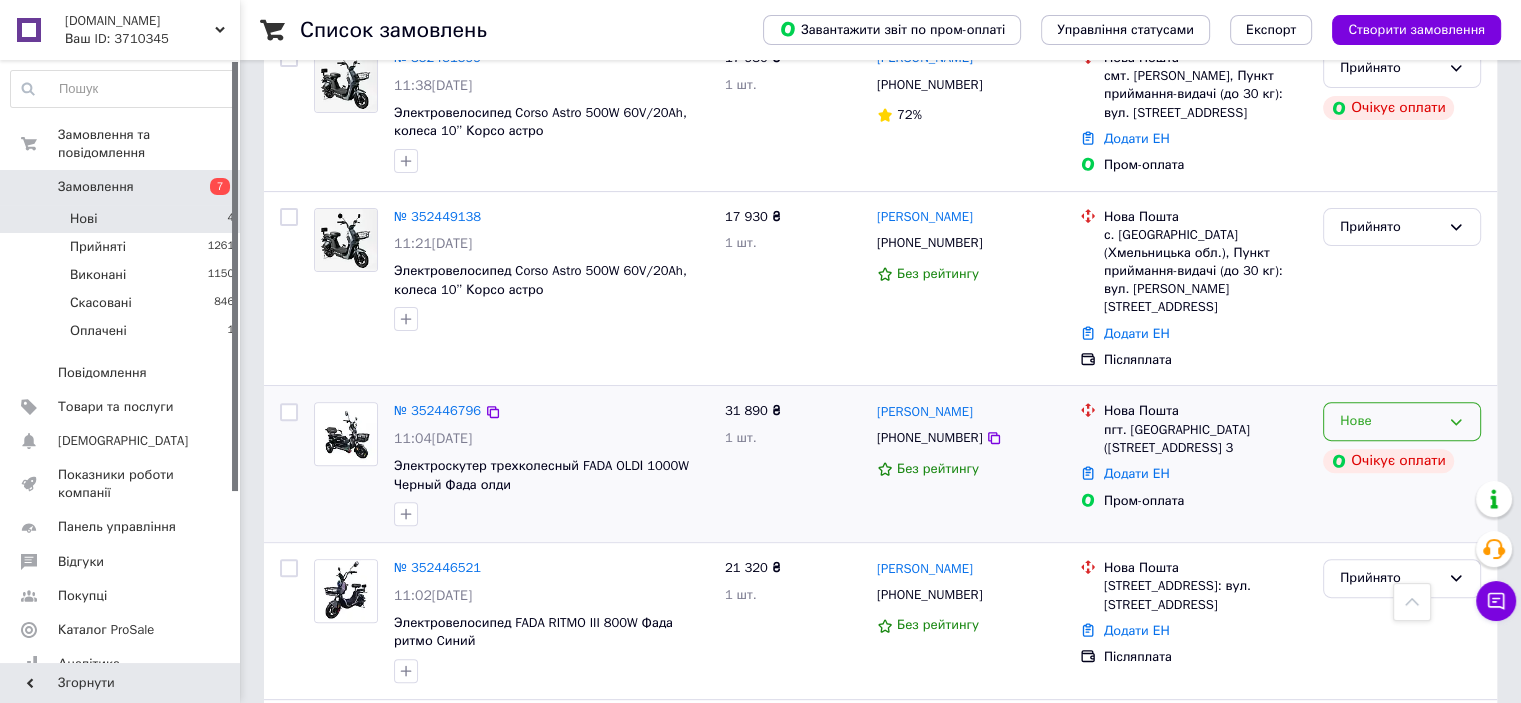 click on "Нове" at bounding box center [1402, 421] 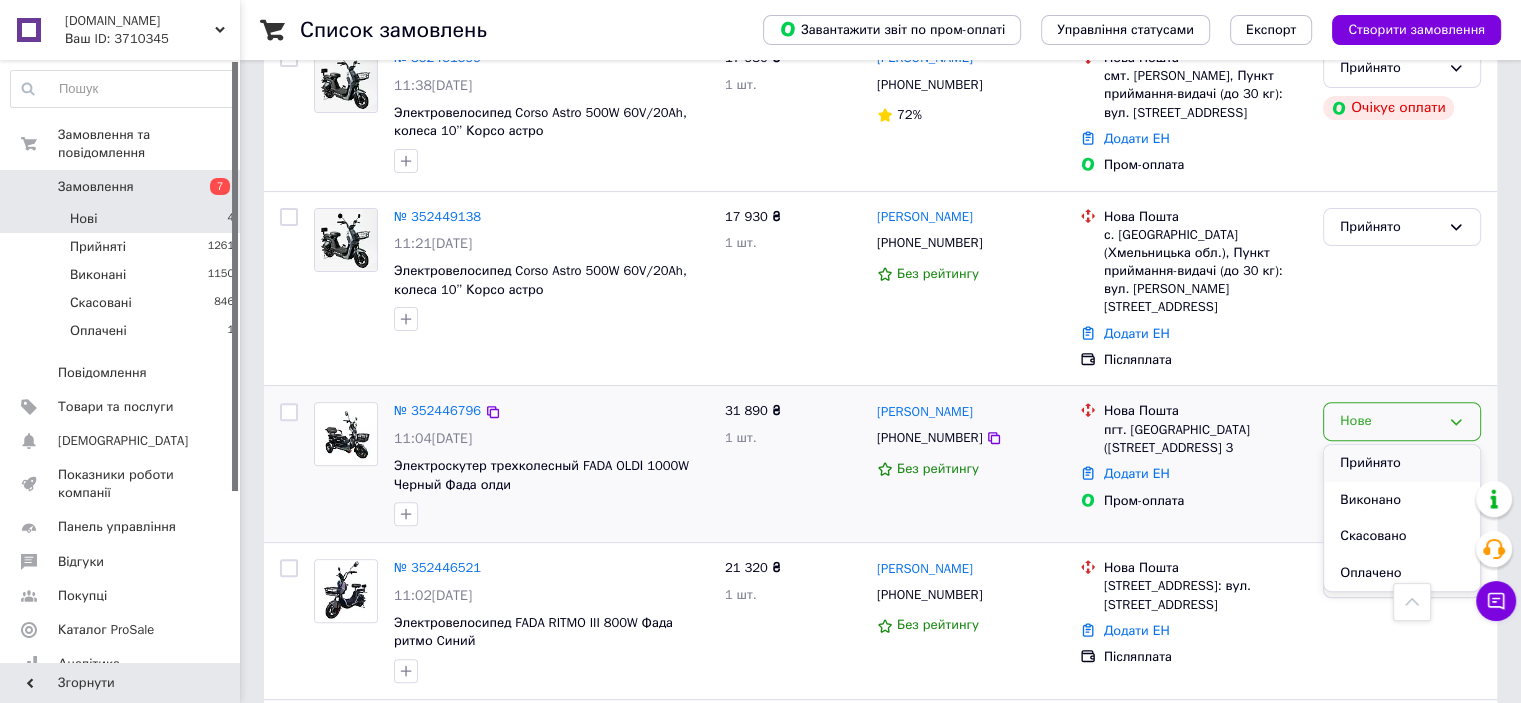 click on "Прийнято" at bounding box center [1402, 463] 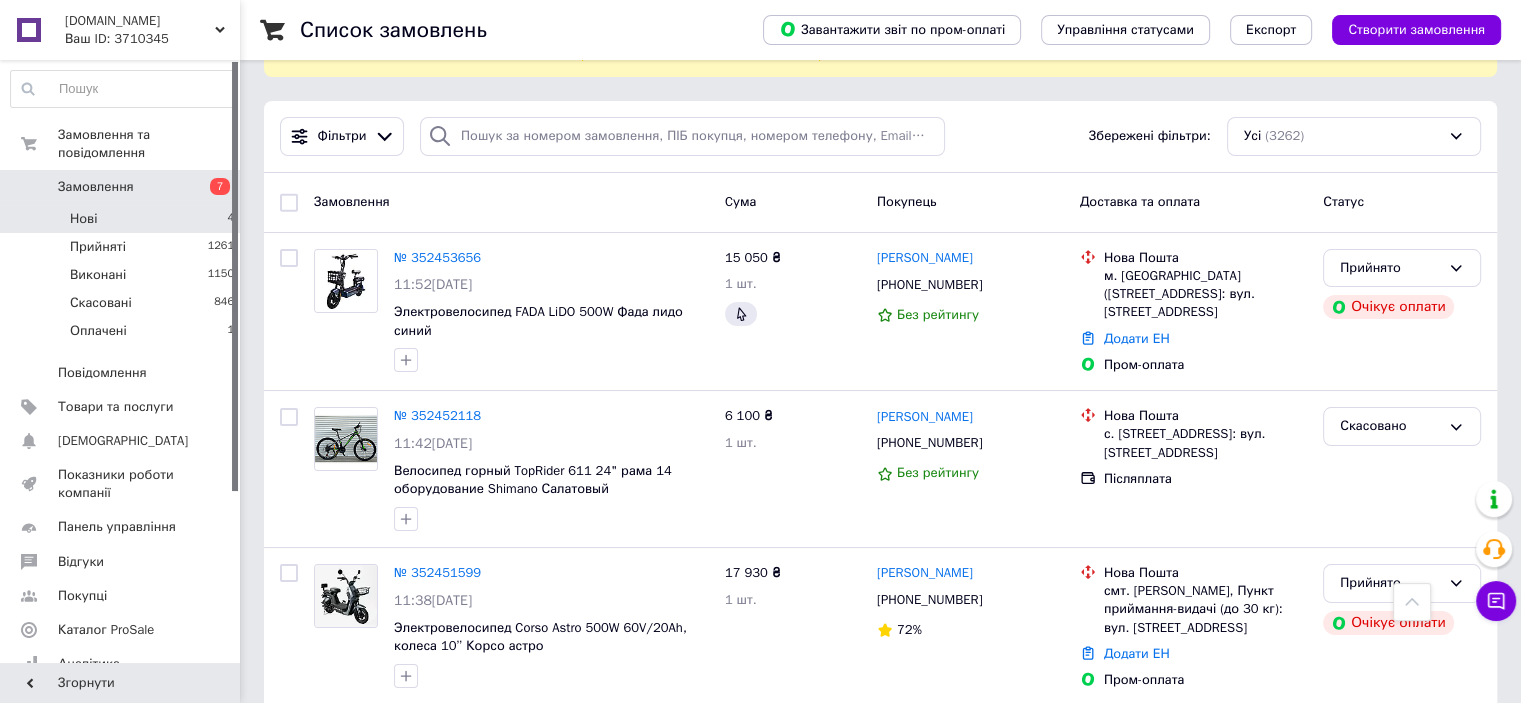 scroll, scrollTop: 0, scrollLeft: 0, axis: both 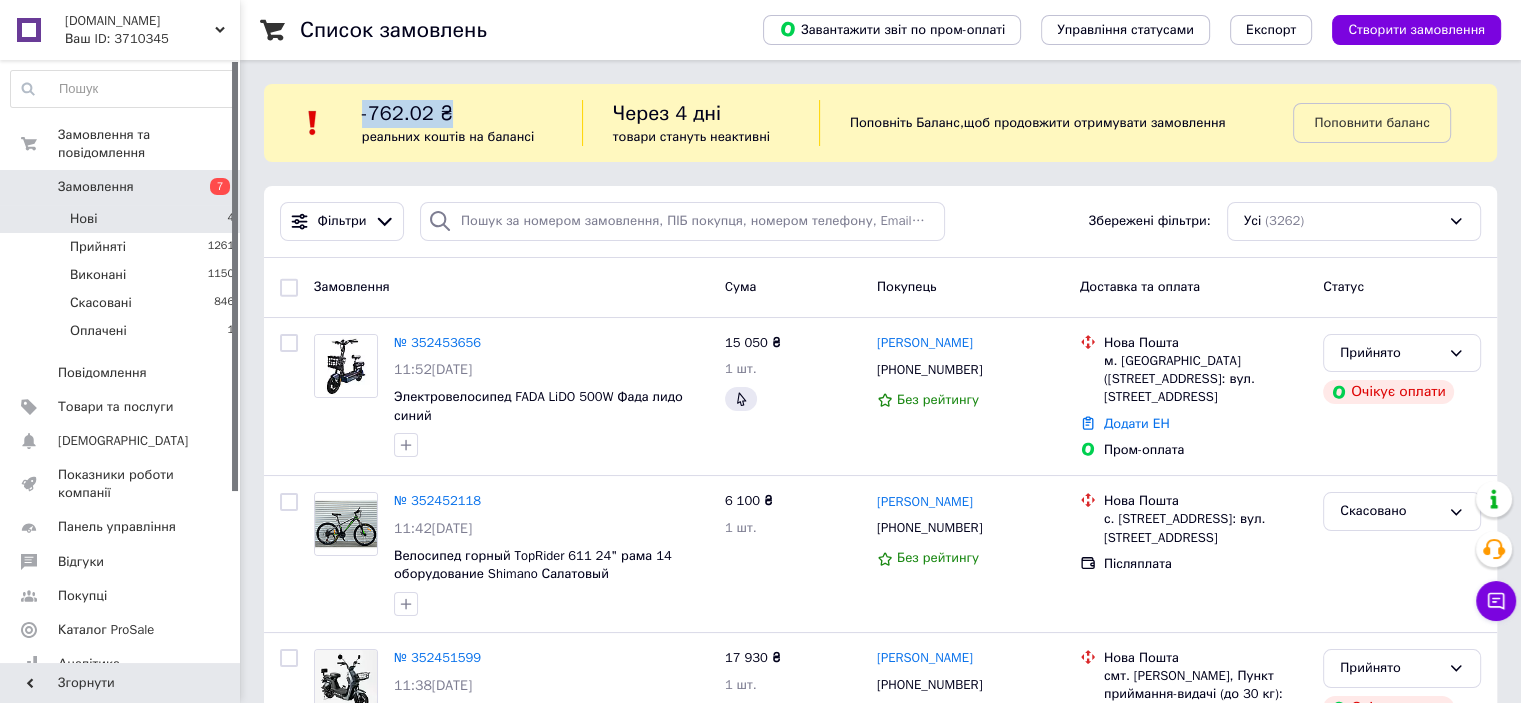 drag, startPoint x: 448, startPoint y: 111, endPoint x: 362, endPoint y: 115, distance: 86.09297 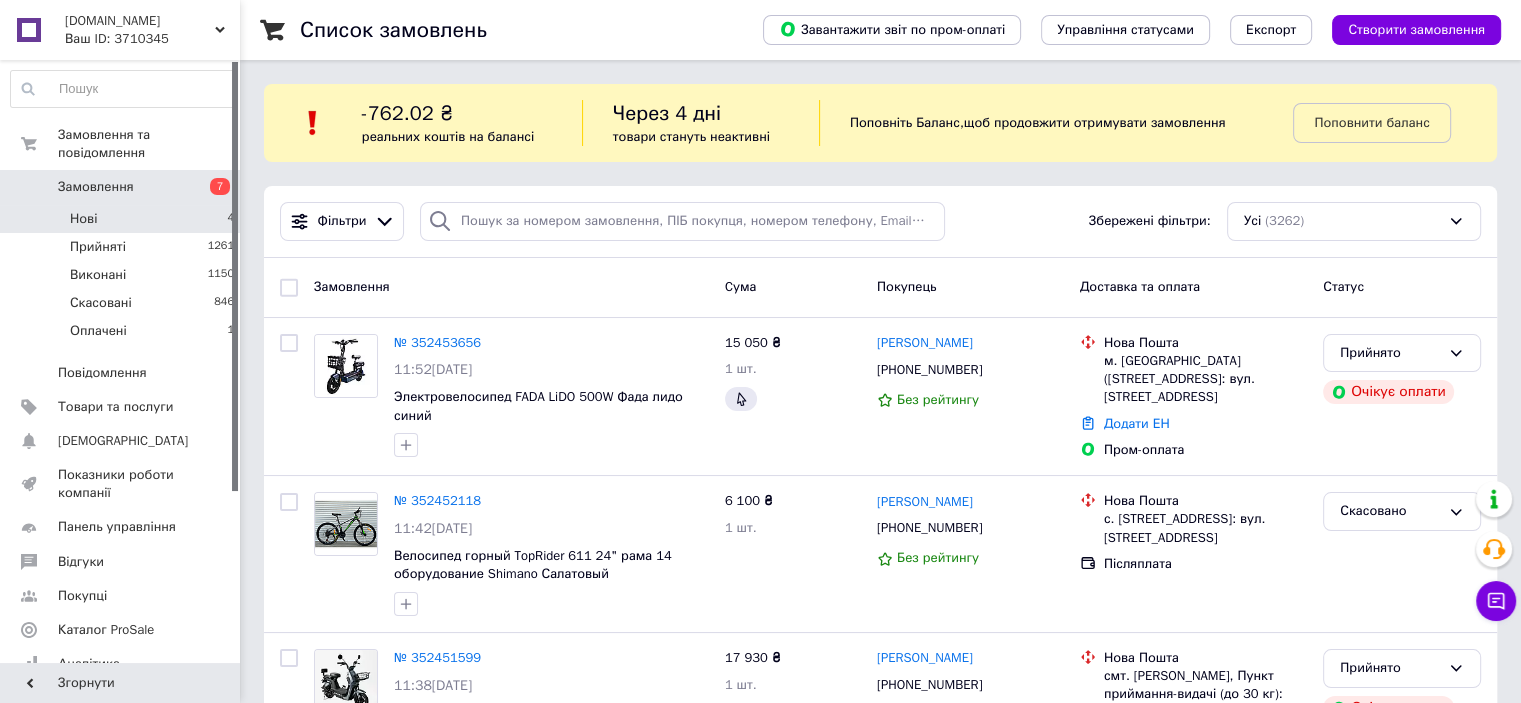 click on "-762.02 ₴" at bounding box center (407, 113) 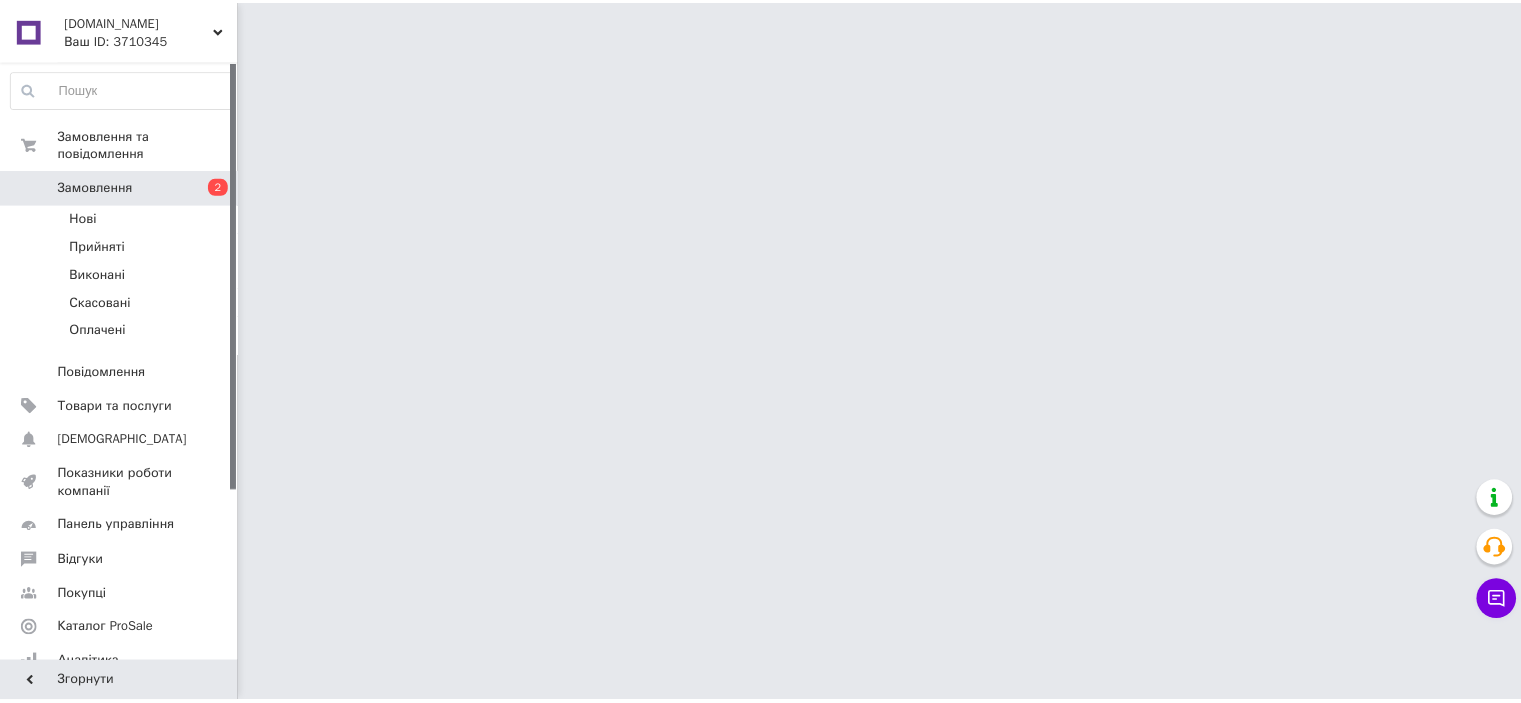 scroll, scrollTop: 0, scrollLeft: 0, axis: both 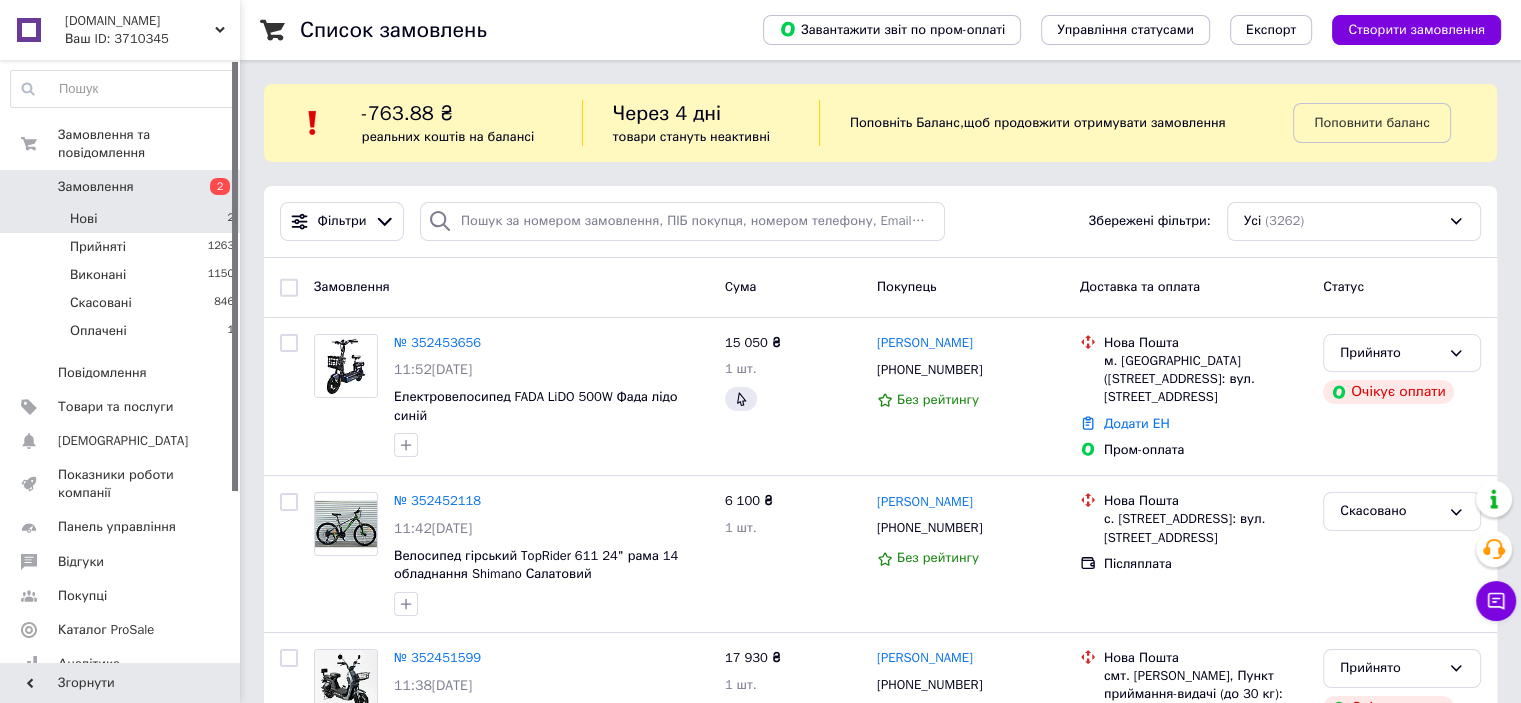 click on "Нові 2" at bounding box center [123, 219] 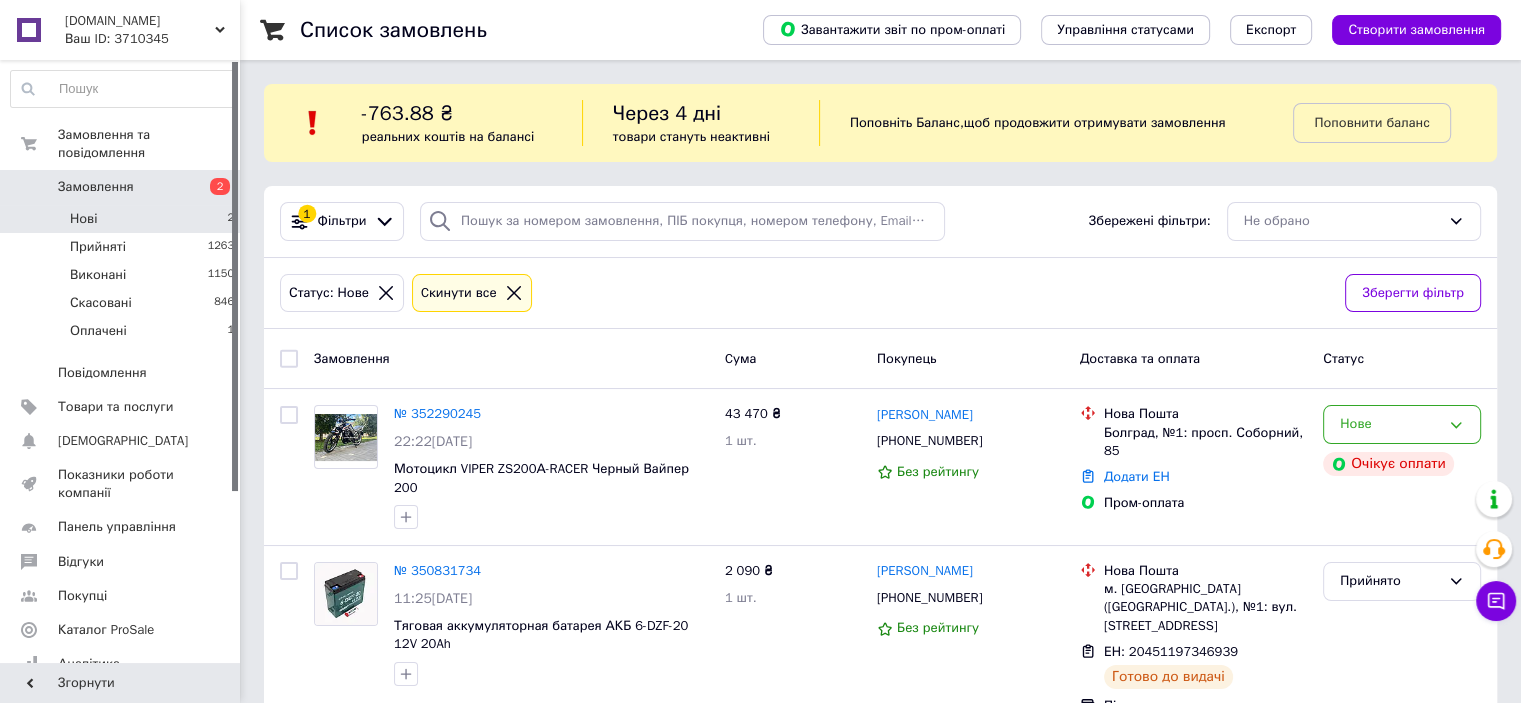 click 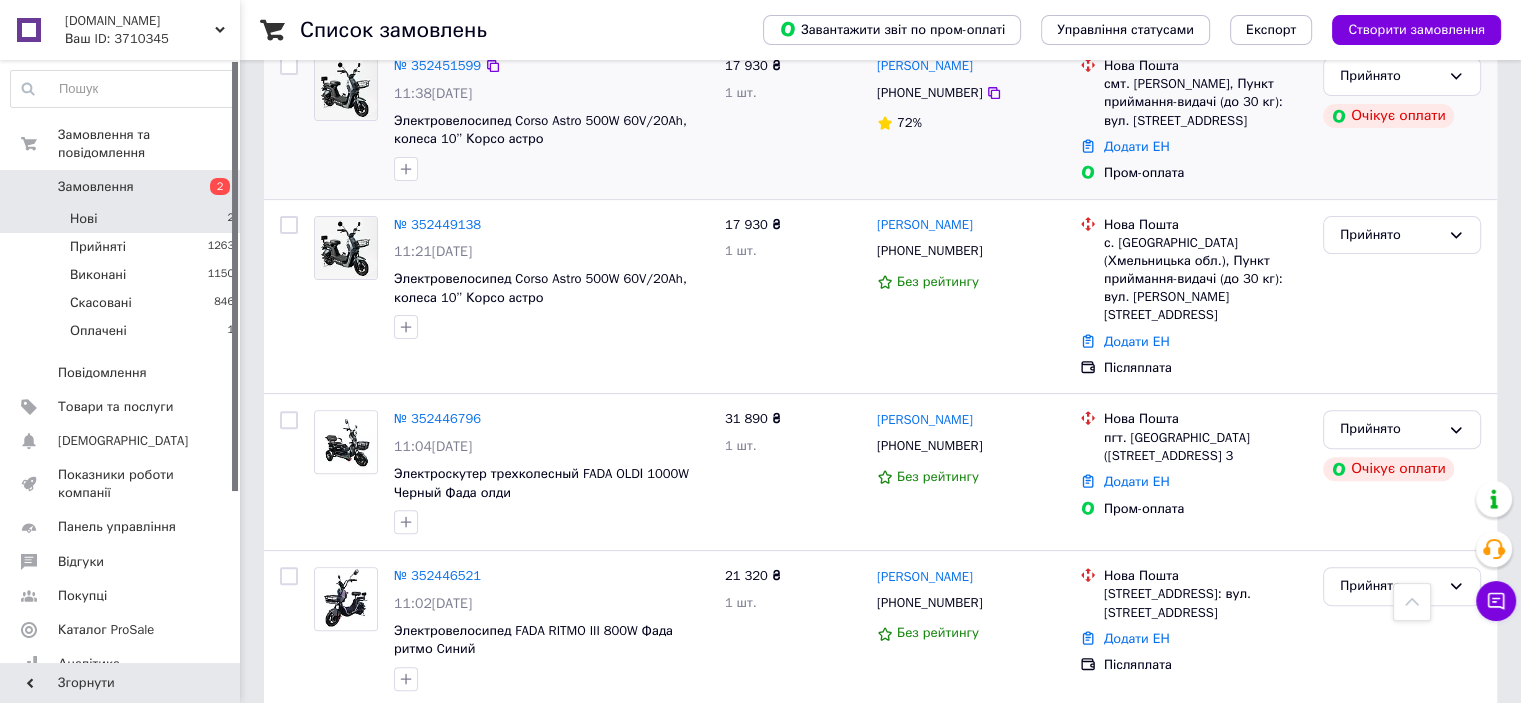 scroll, scrollTop: 600, scrollLeft: 0, axis: vertical 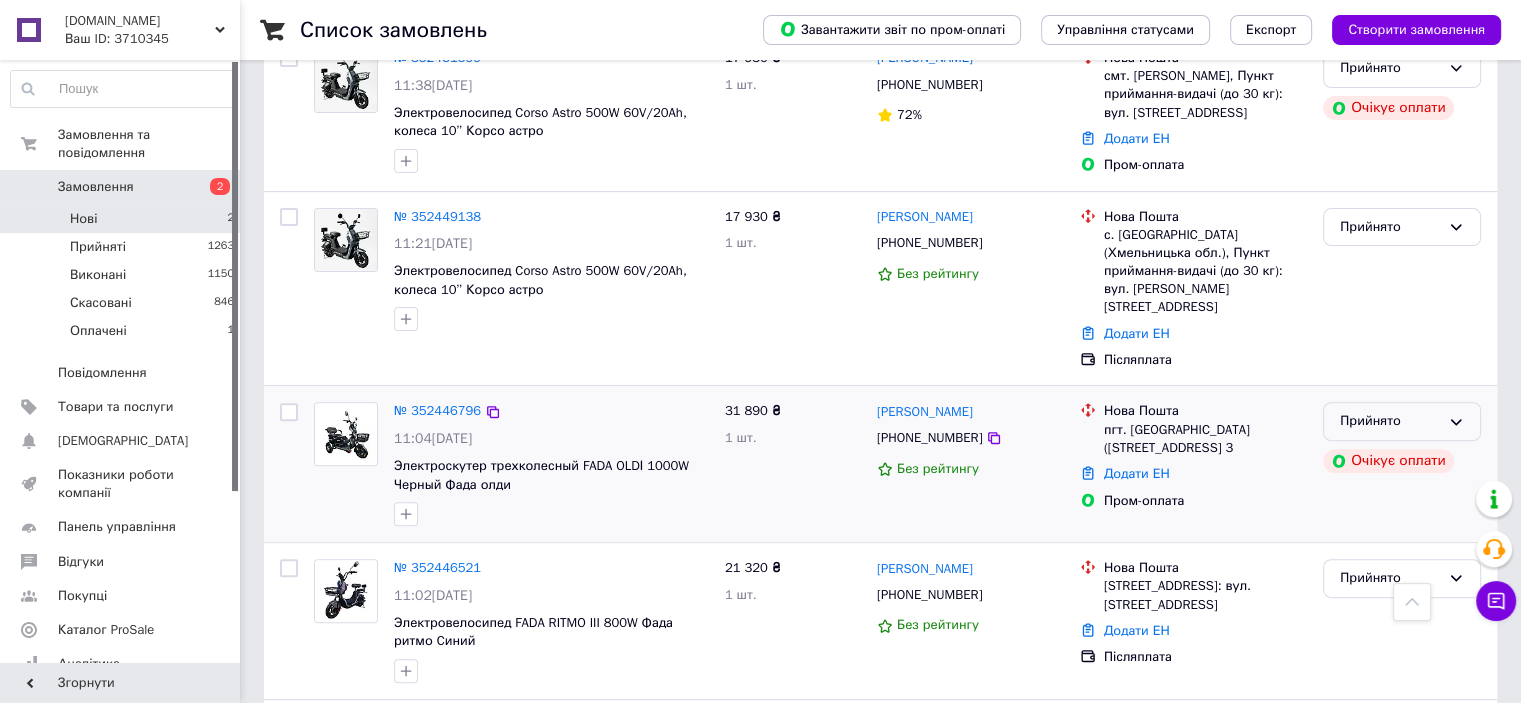 click on "Прийнято" at bounding box center [1402, 421] 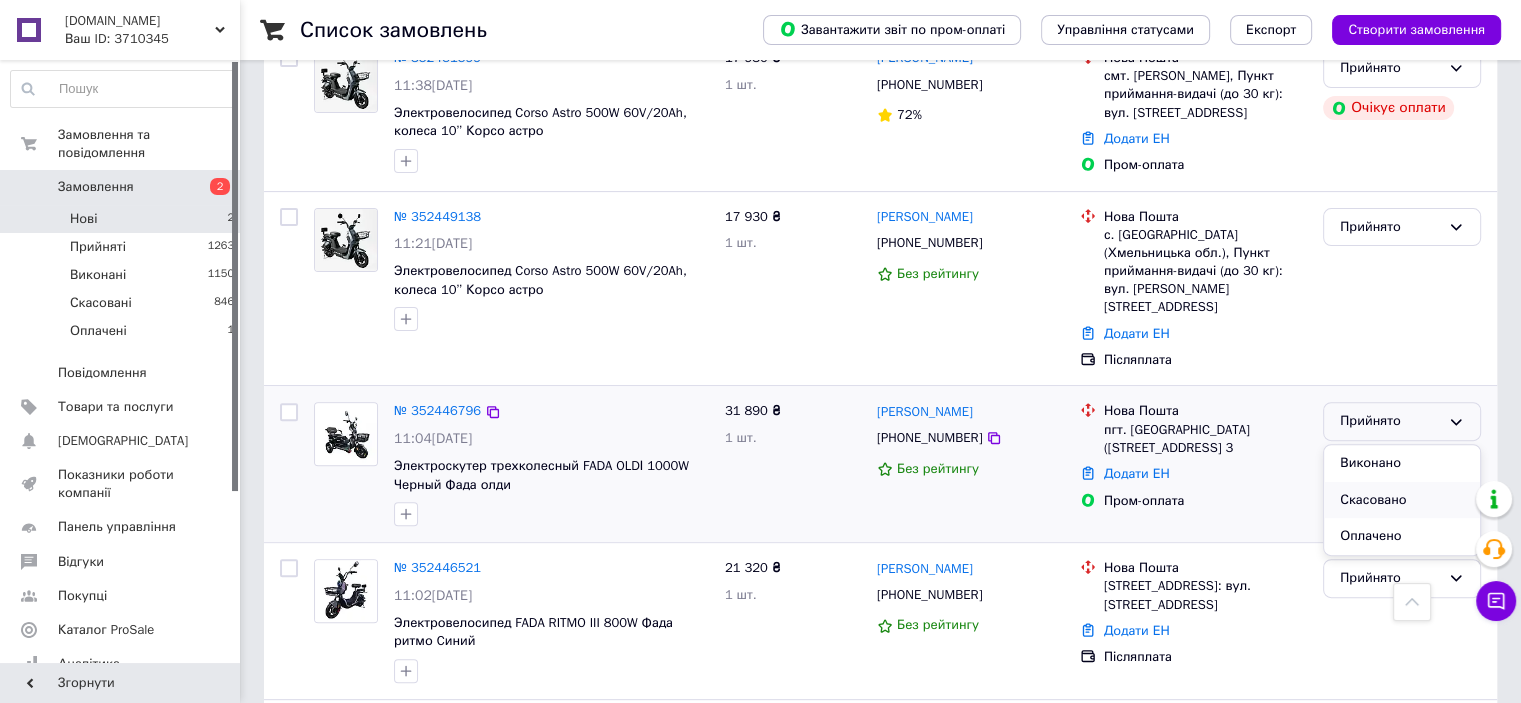 click on "Скасовано" at bounding box center (1402, 500) 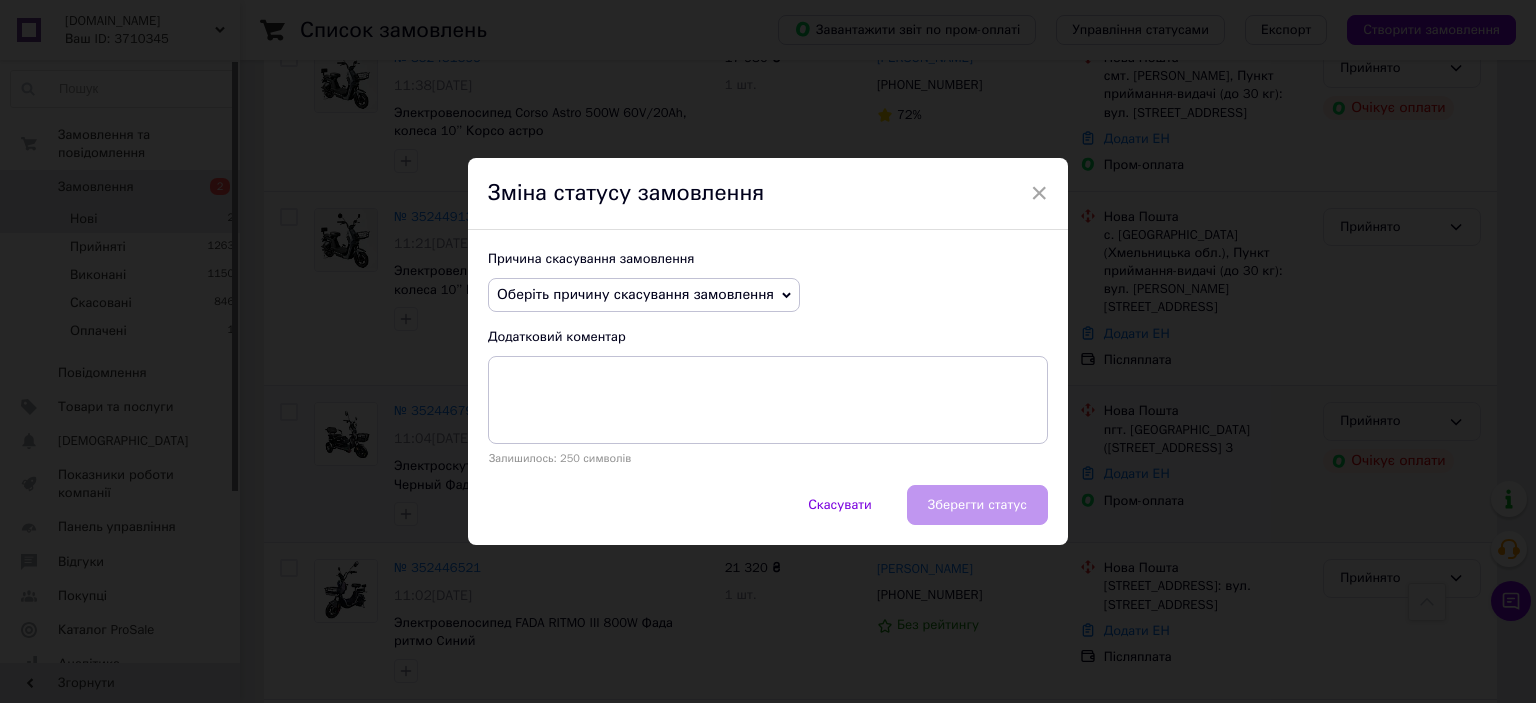 click on "Оберіть причину скасування замовлення" at bounding box center (644, 295) 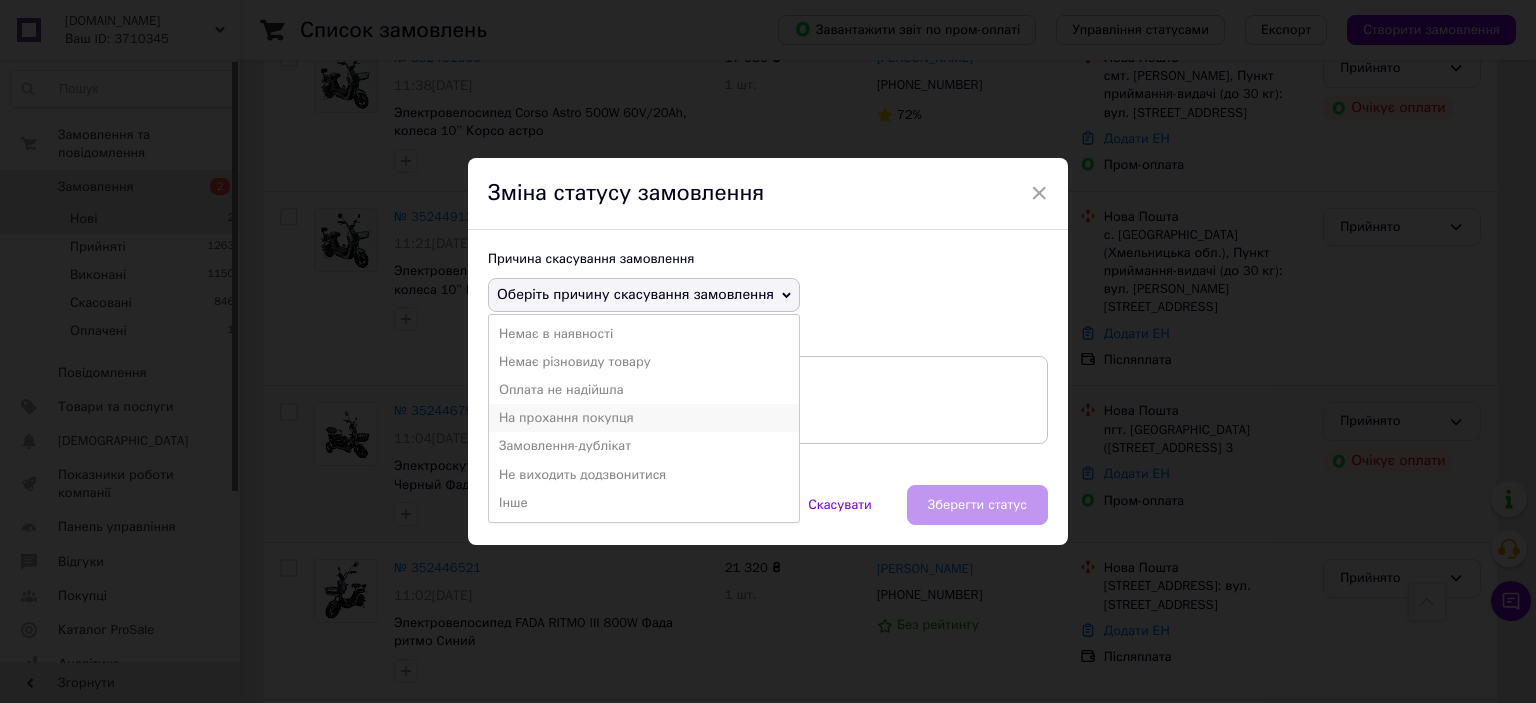 click on "На прохання покупця" at bounding box center (644, 418) 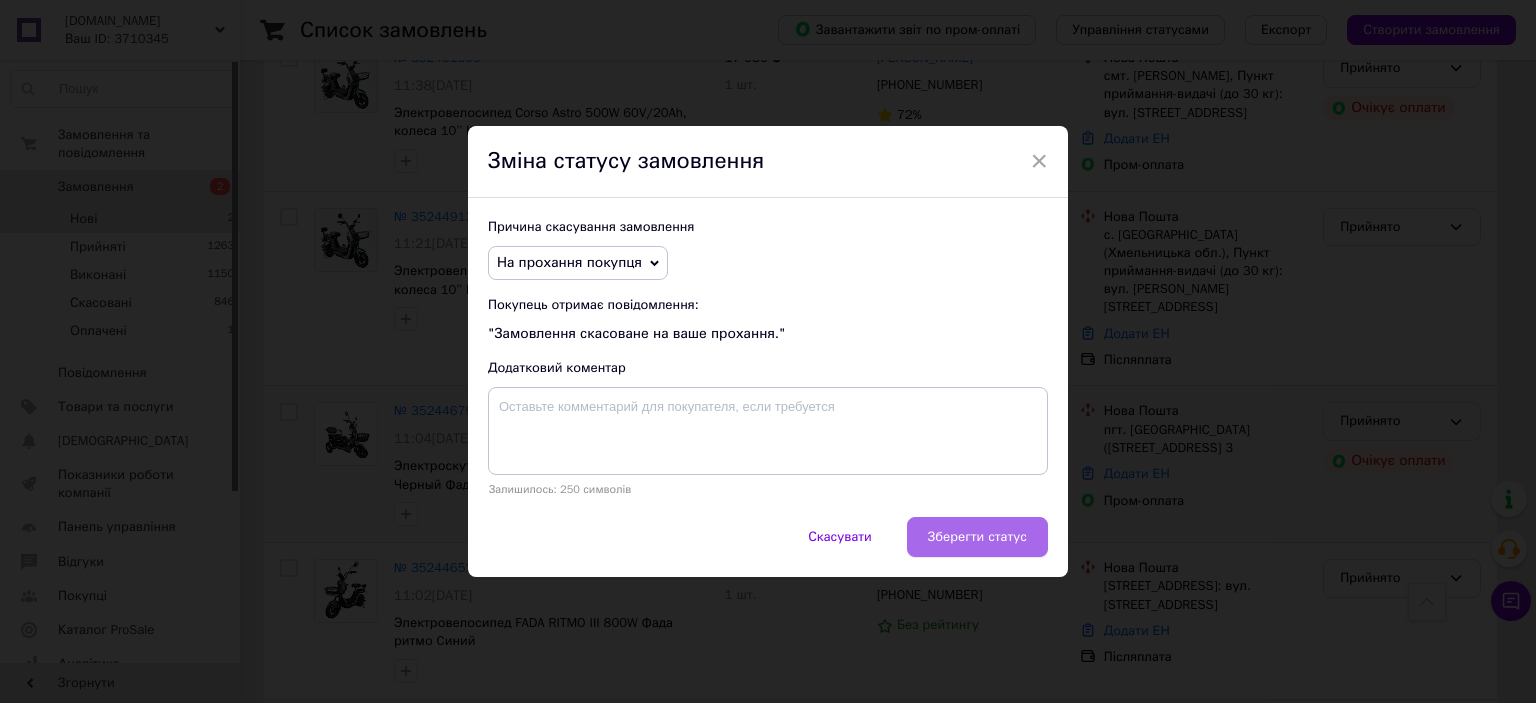 click on "Зберегти статус" at bounding box center (977, 537) 